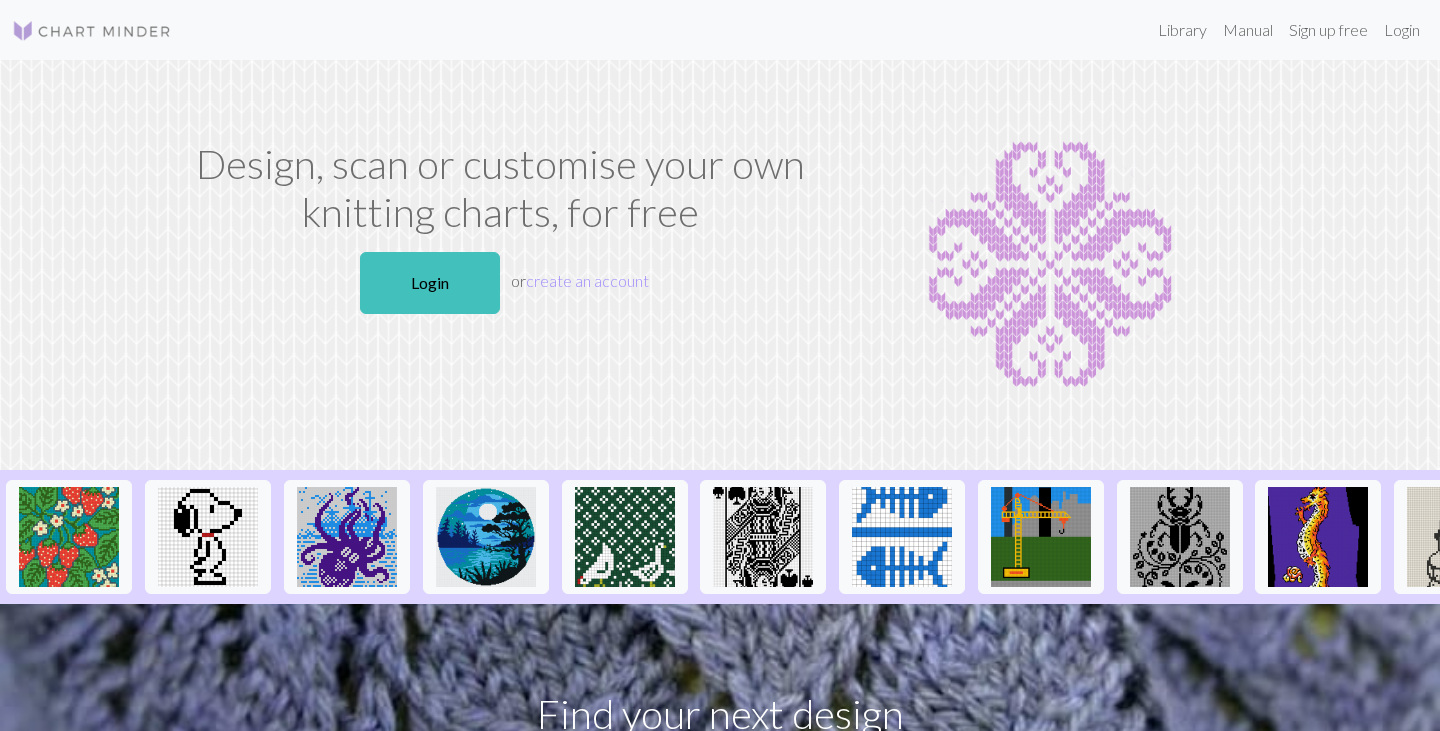 scroll, scrollTop: 0, scrollLeft: 0, axis: both 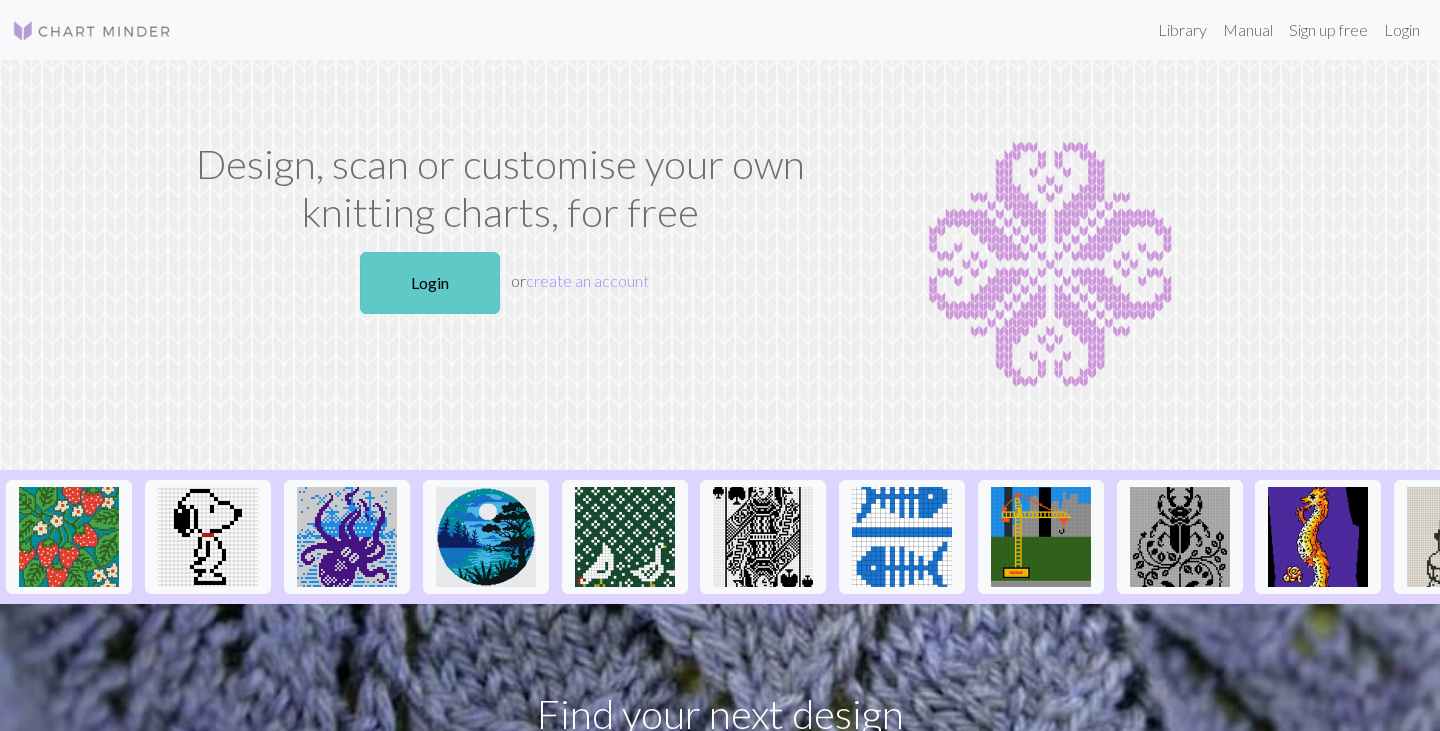 click on "Login" at bounding box center (430, 283) 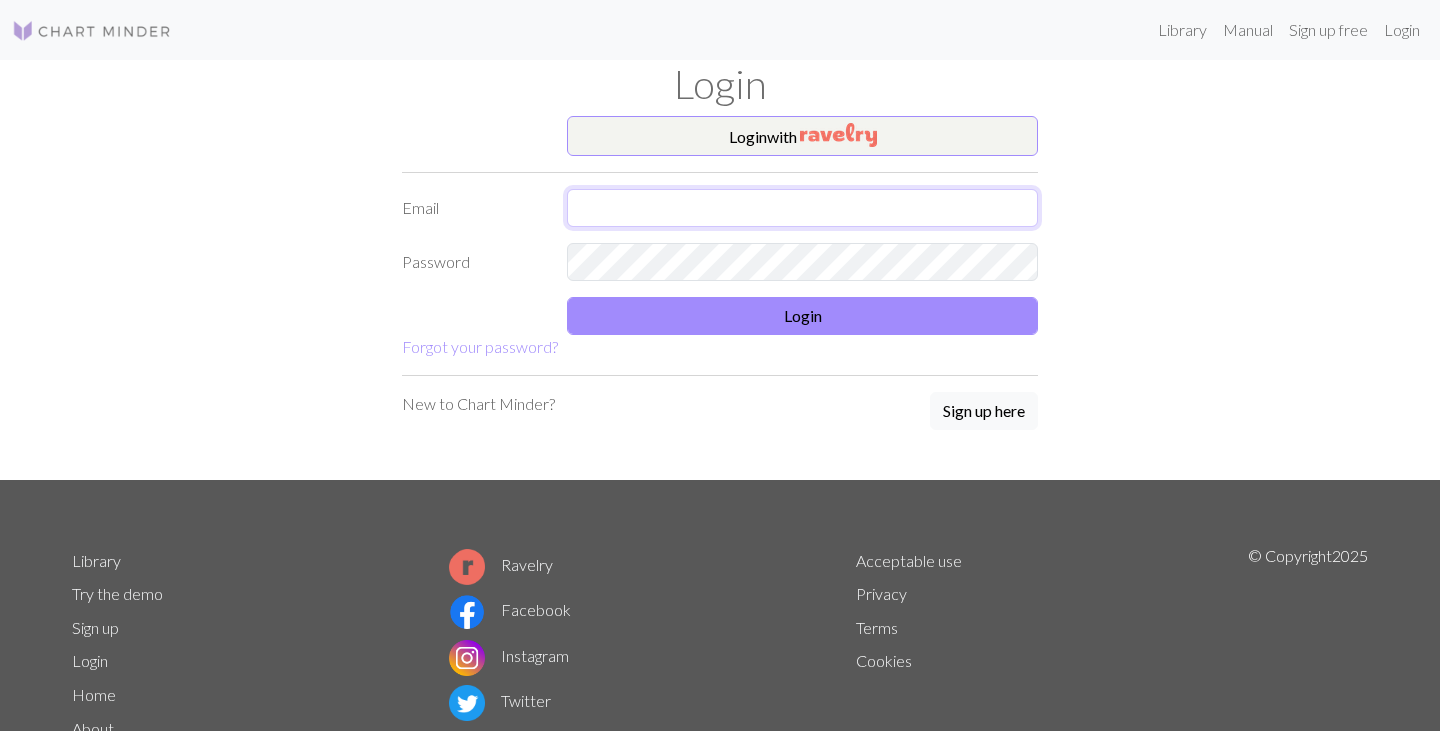 type on "[EMAIL]" 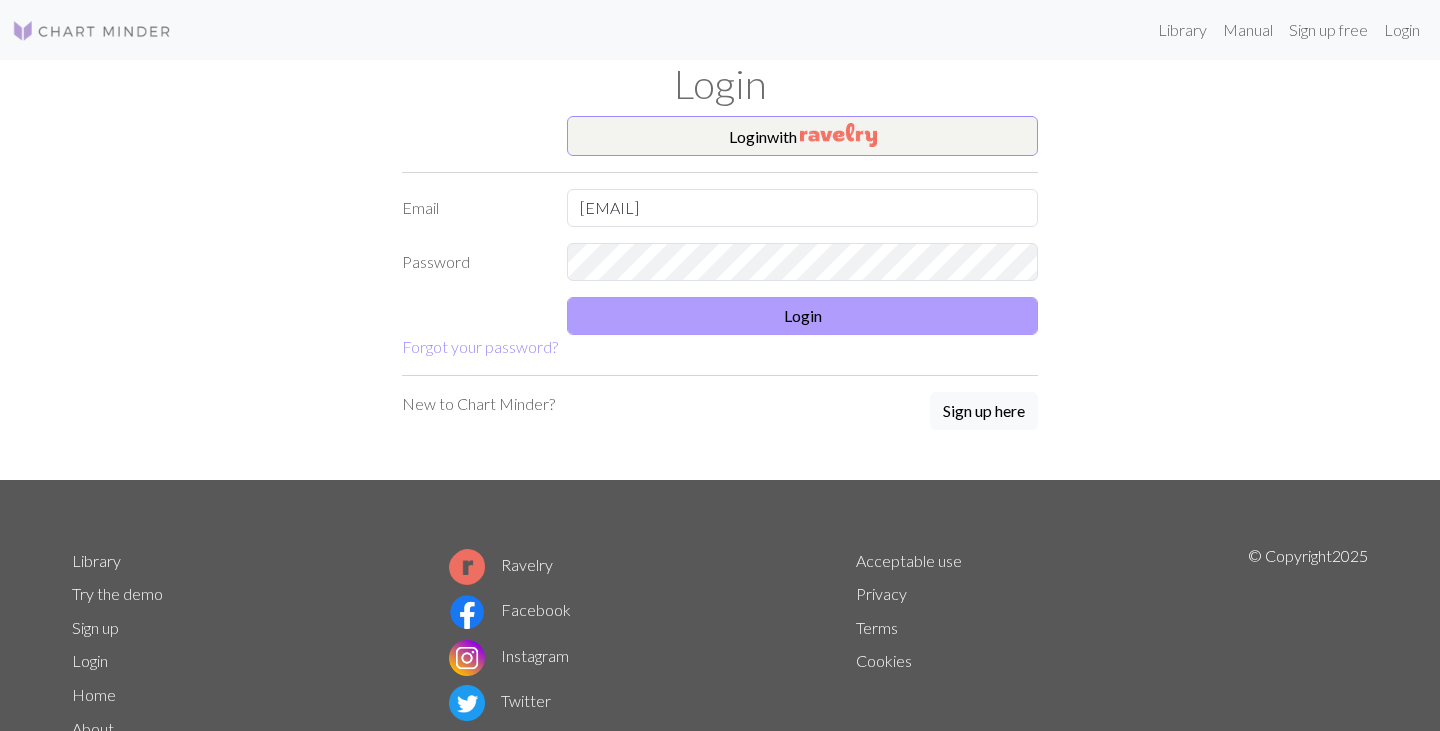click on "Login" at bounding box center (802, 316) 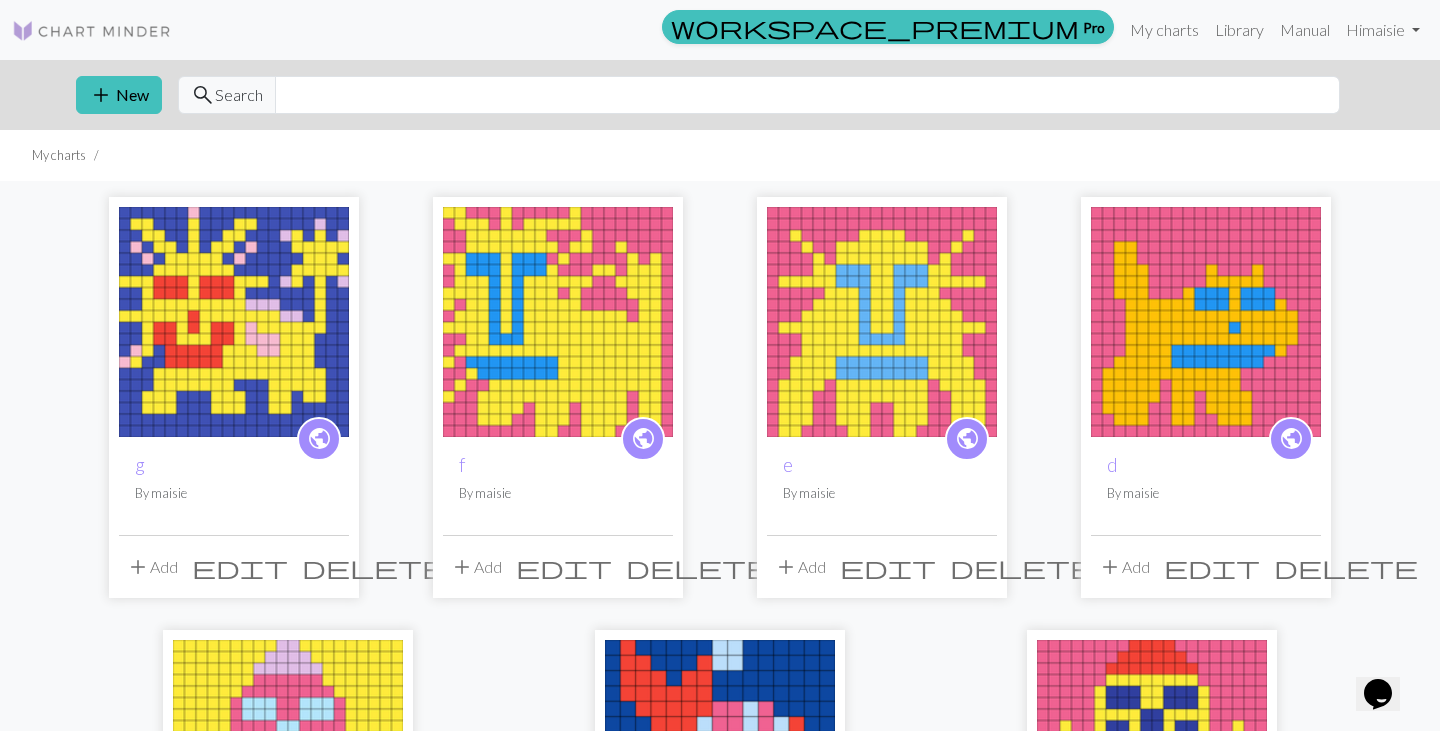 click on "g" at bounding box center [234, 464] 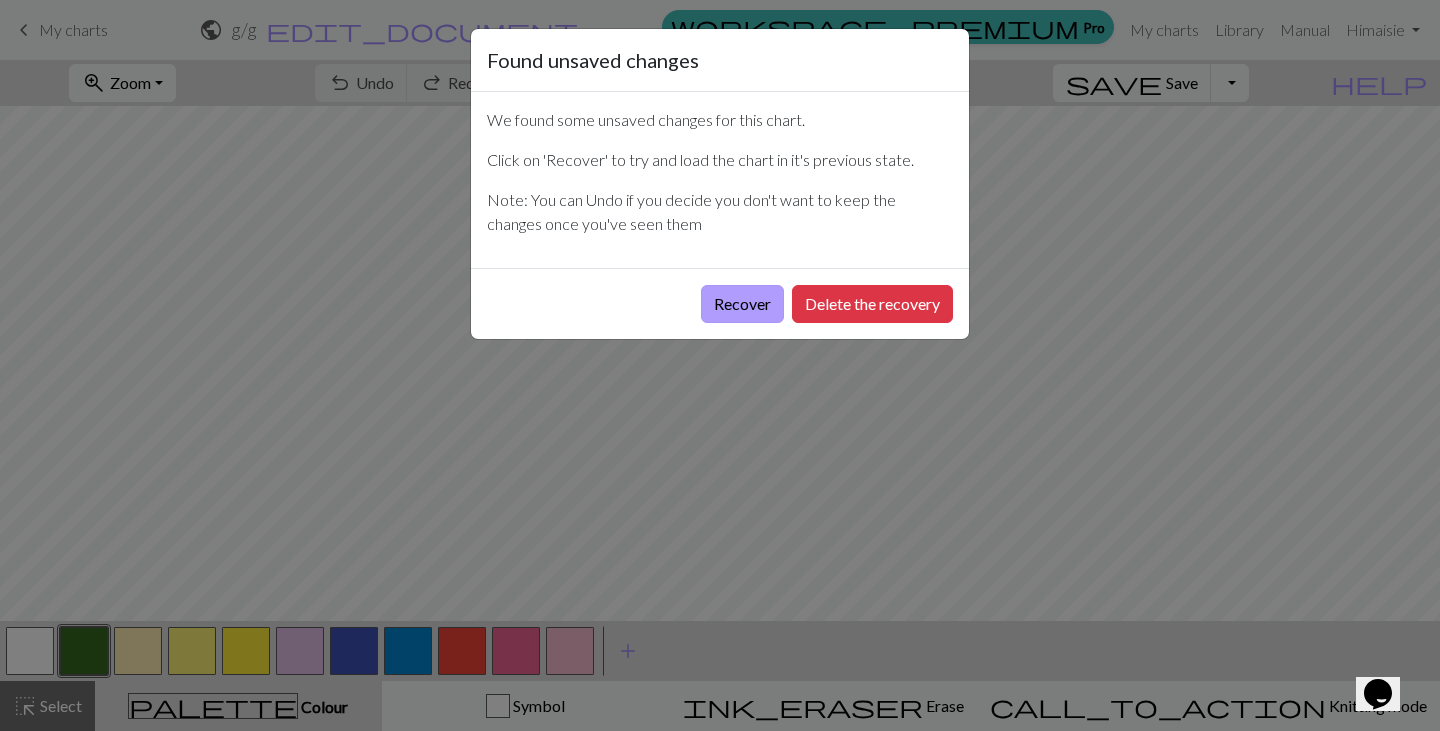 click on "Recover" at bounding box center [742, 304] 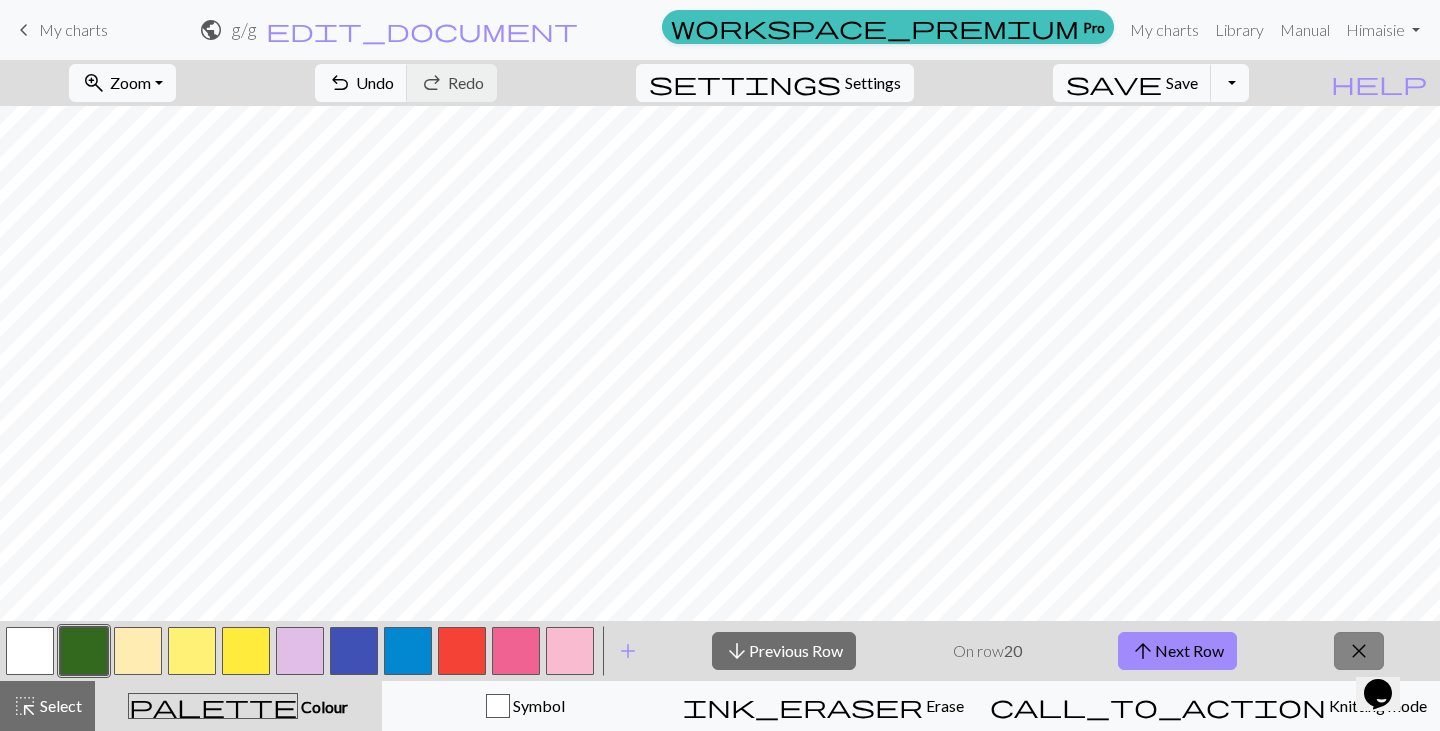 click on "close" at bounding box center [1359, 651] 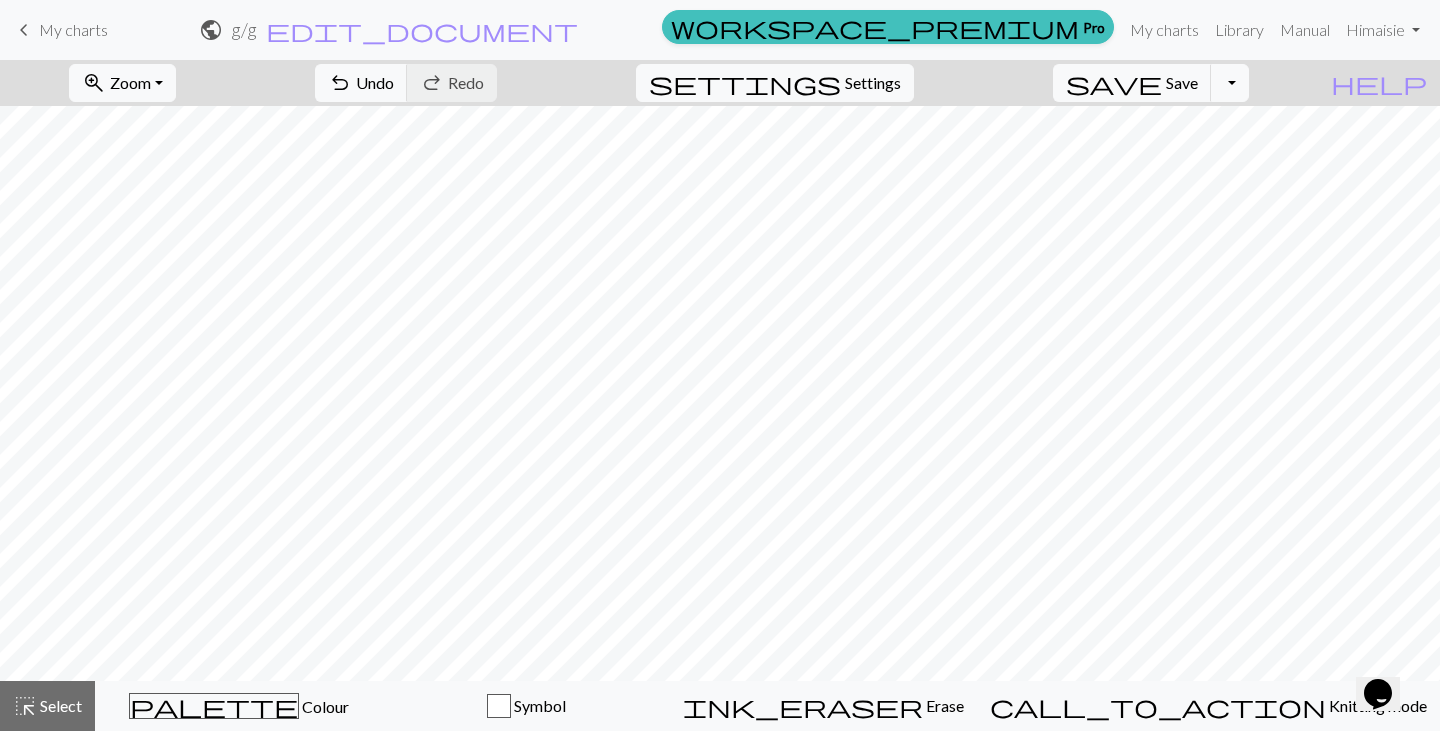 click on "My charts" at bounding box center [73, 29] 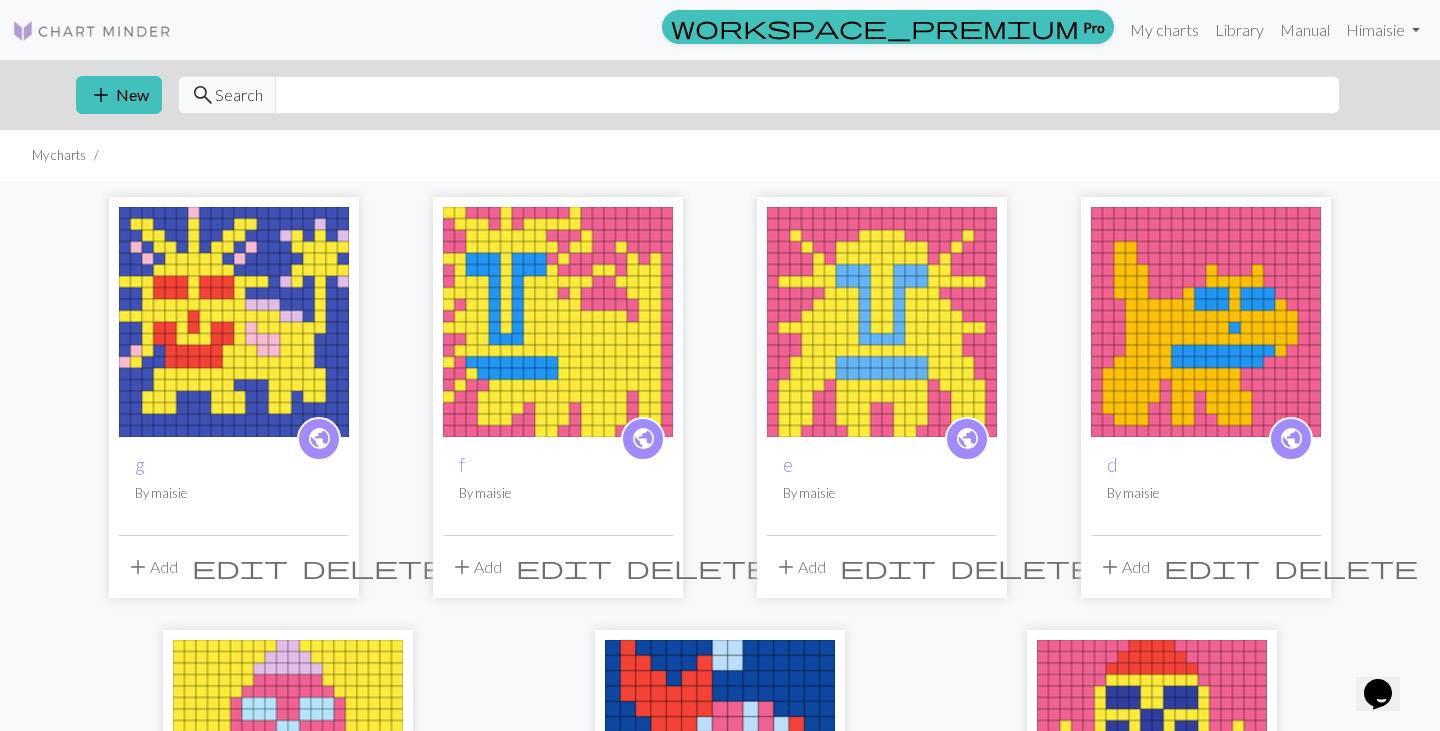 click on "edit" at bounding box center (240, 567) 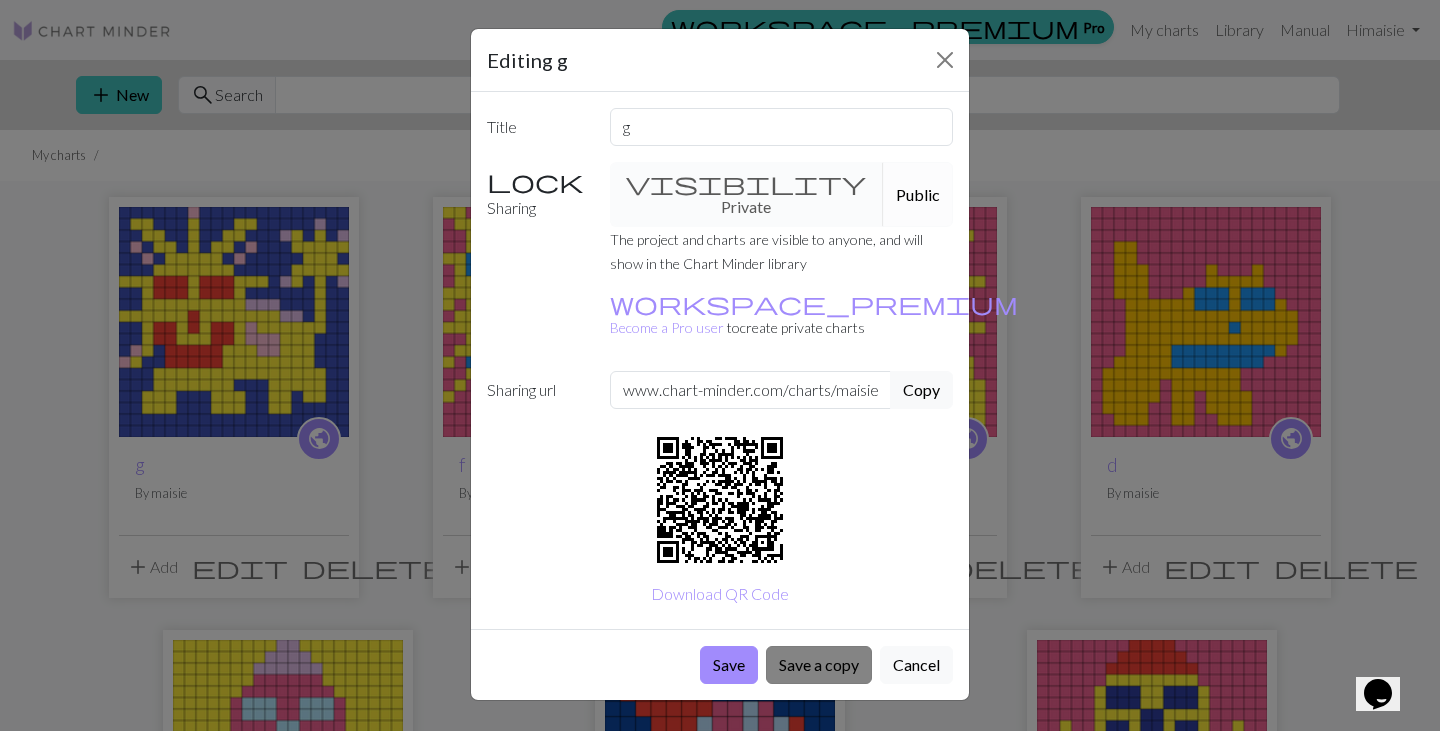 click on "Save a copy" at bounding box center (819, 665) 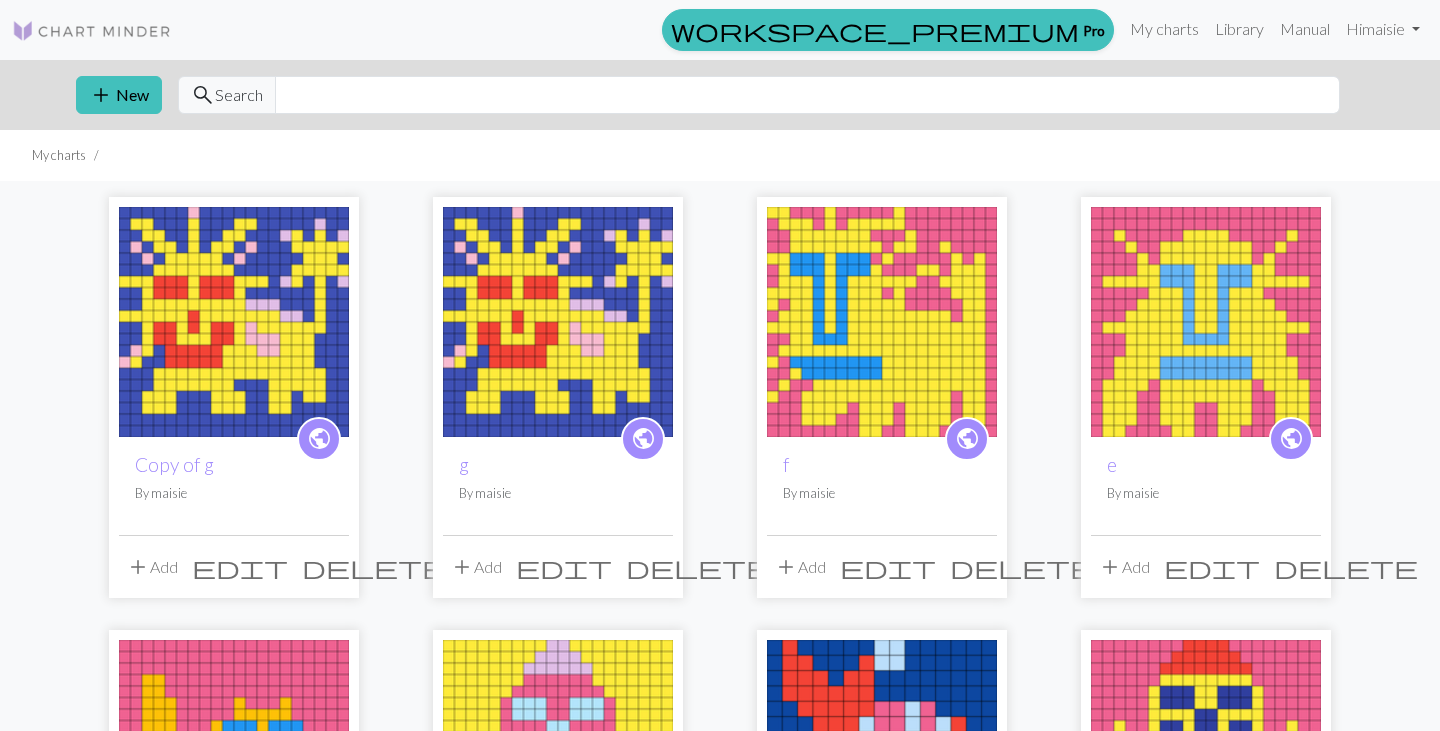 scroll, scrollTop: 0, scrollLeft: 0, axis: both 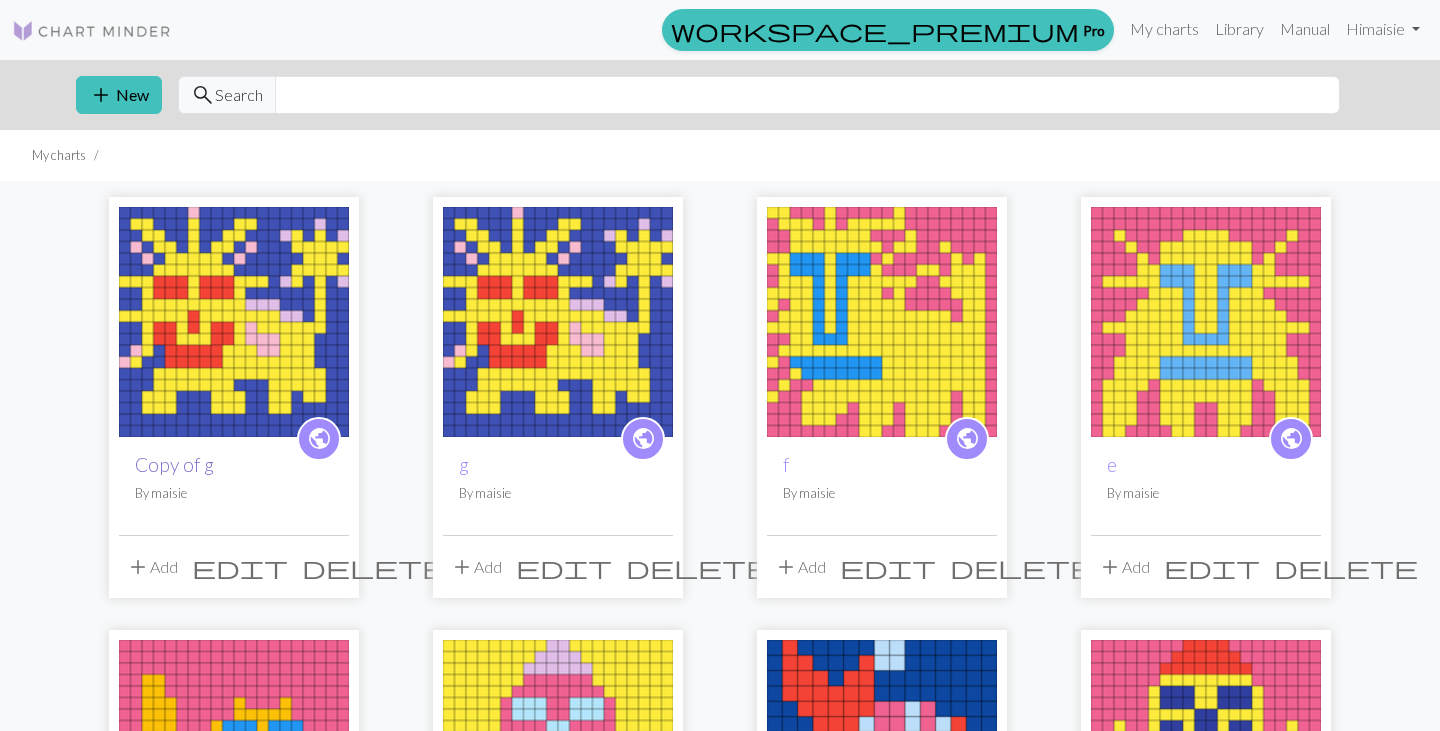 click on "Copy of g" at bounding box center (174, 464) 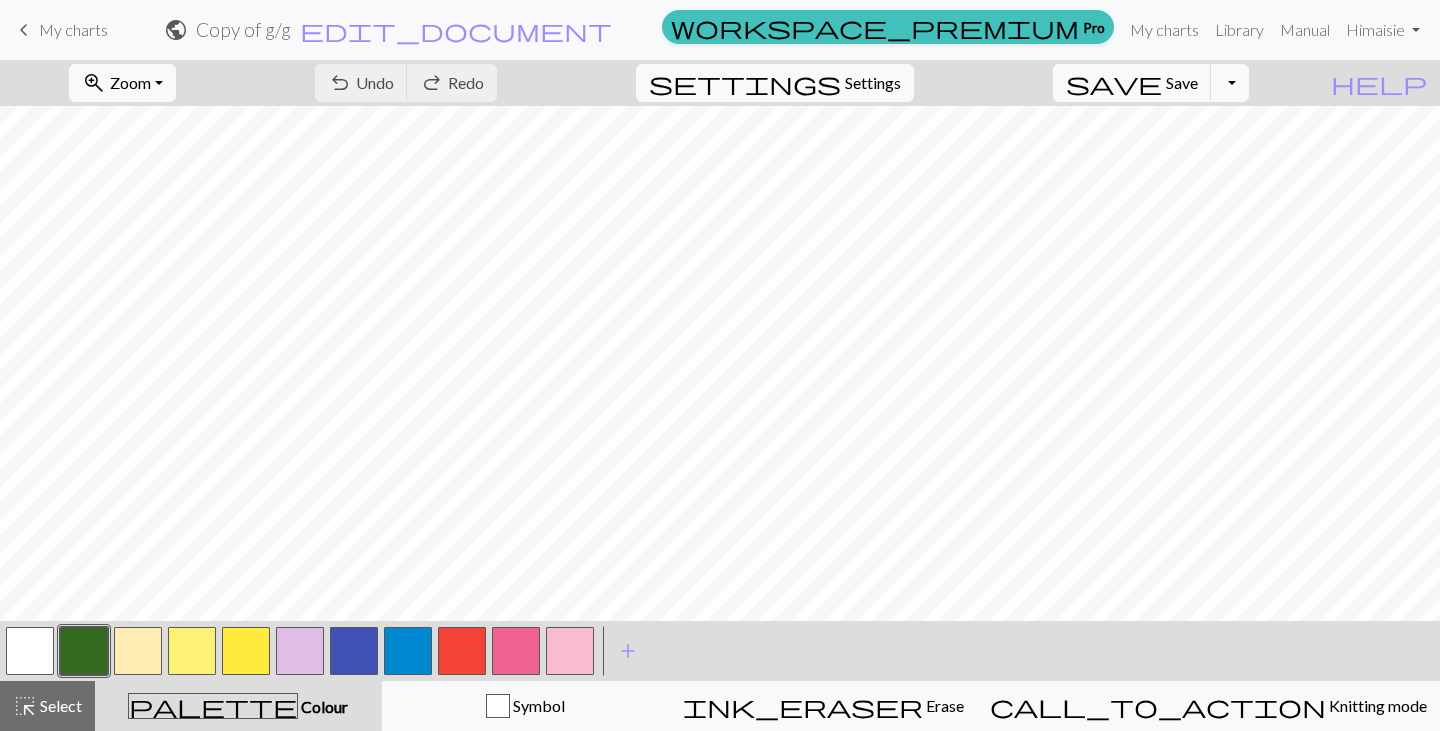 click at bounding box center (246, 651) 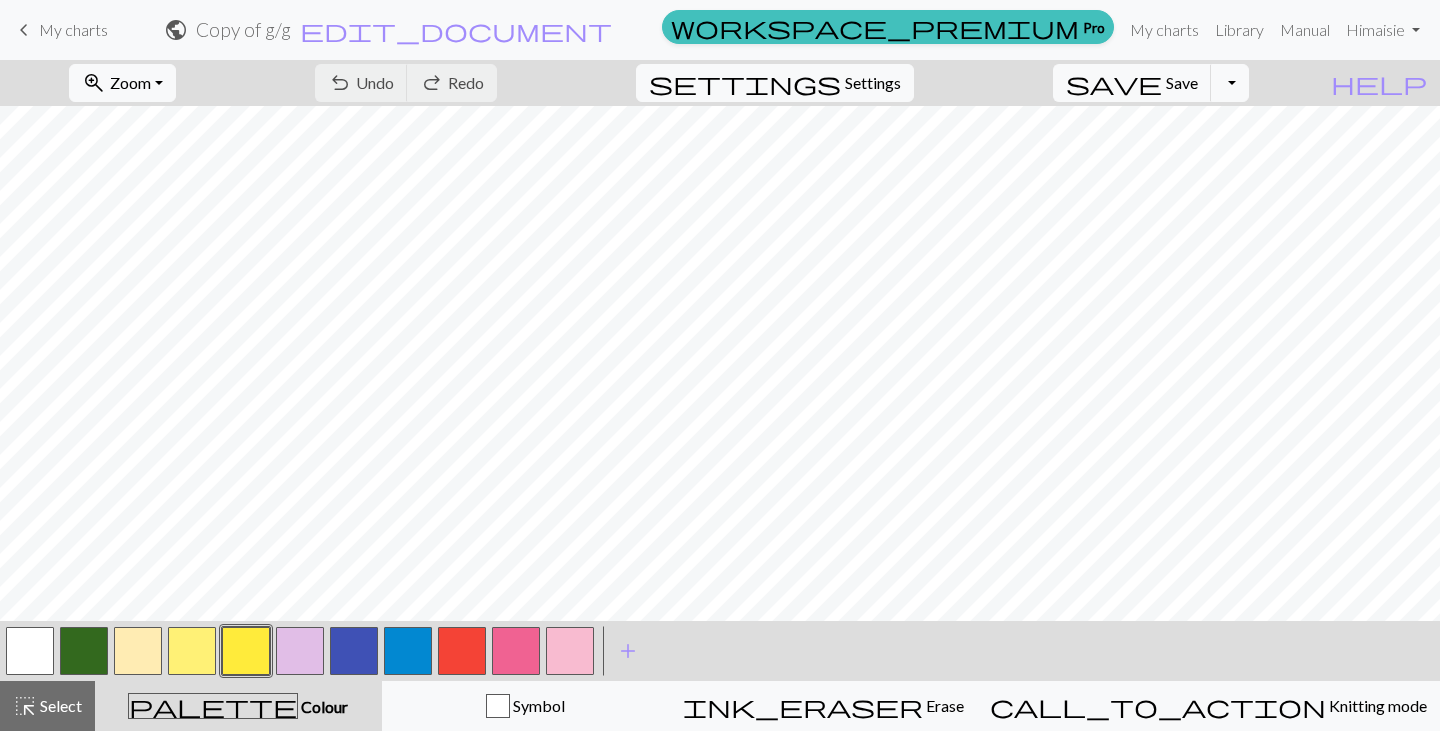 click at bounding box center [246, 651] 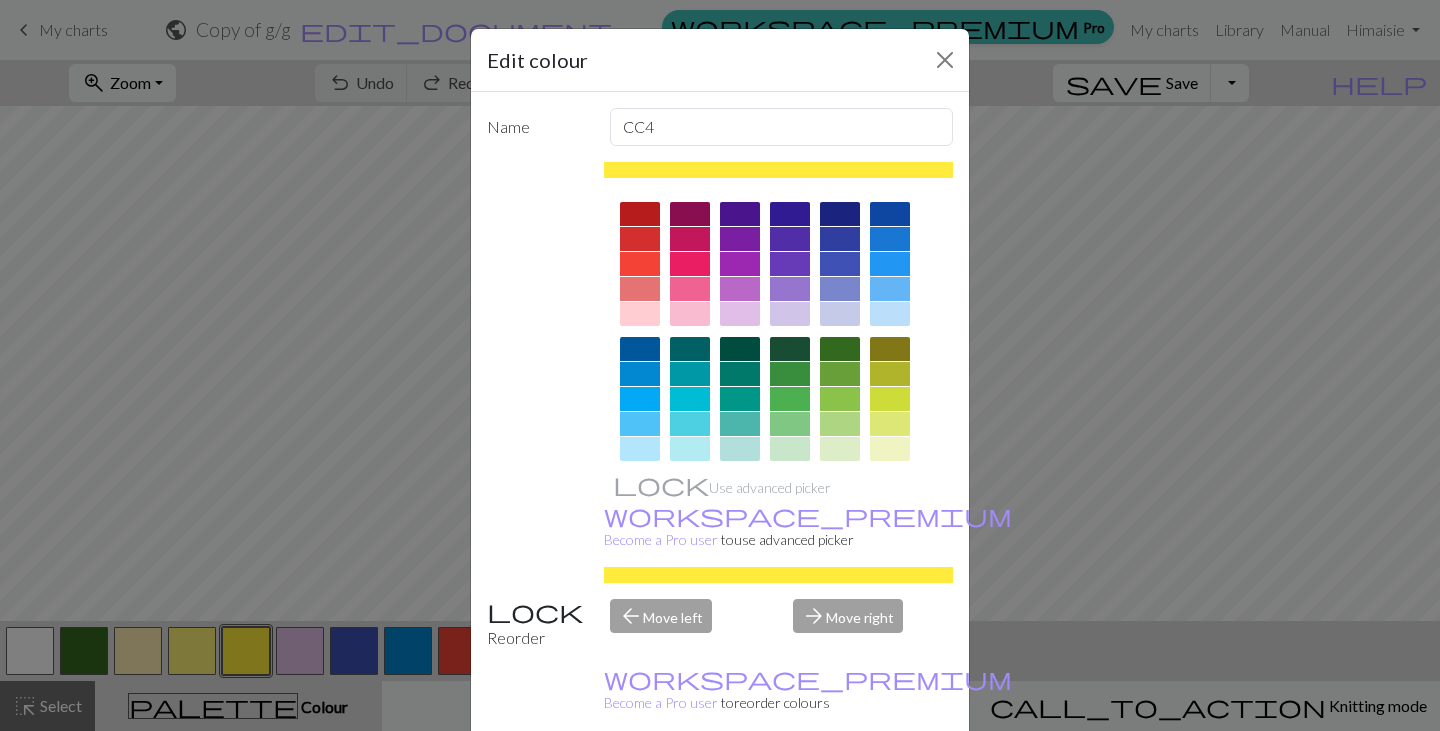 click on "Done" at bounding box center [840, 782] 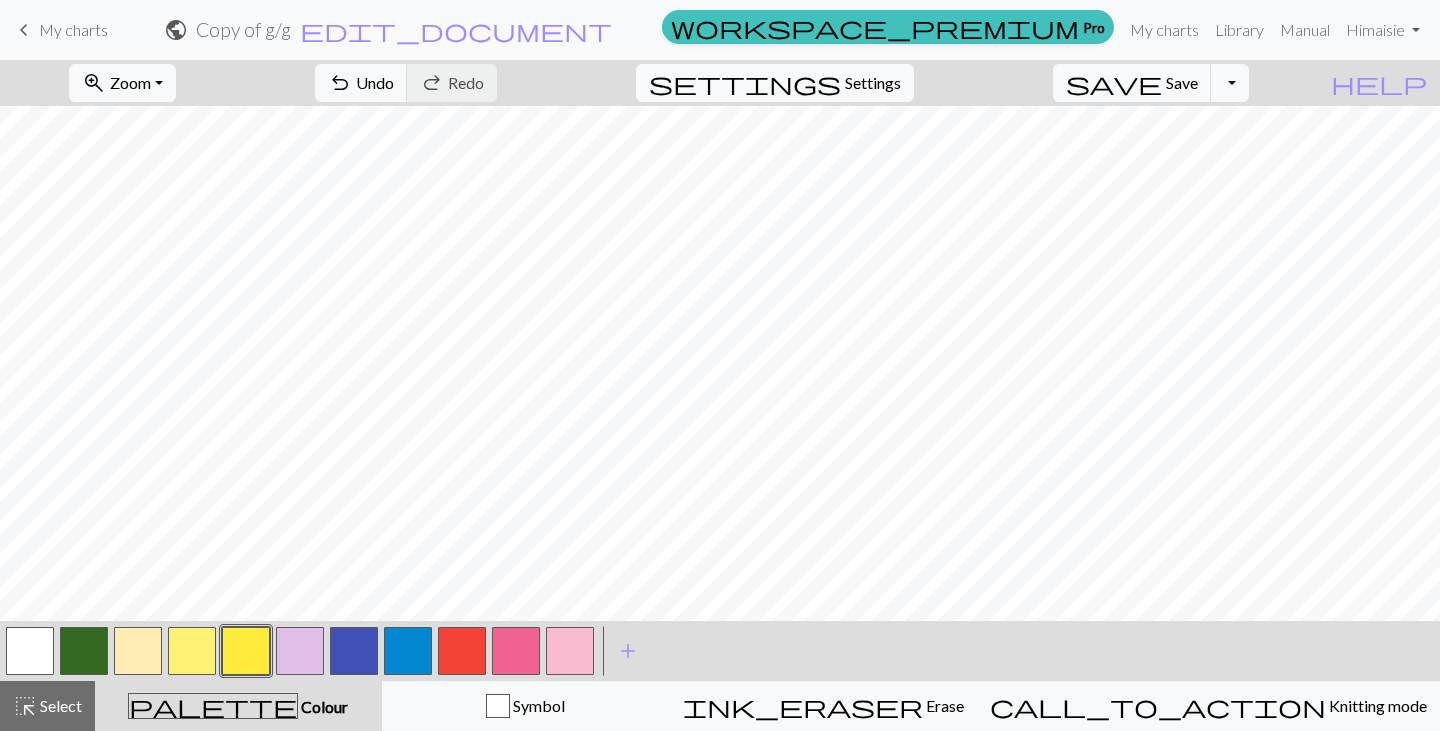 click at bounding box center [354, 651] 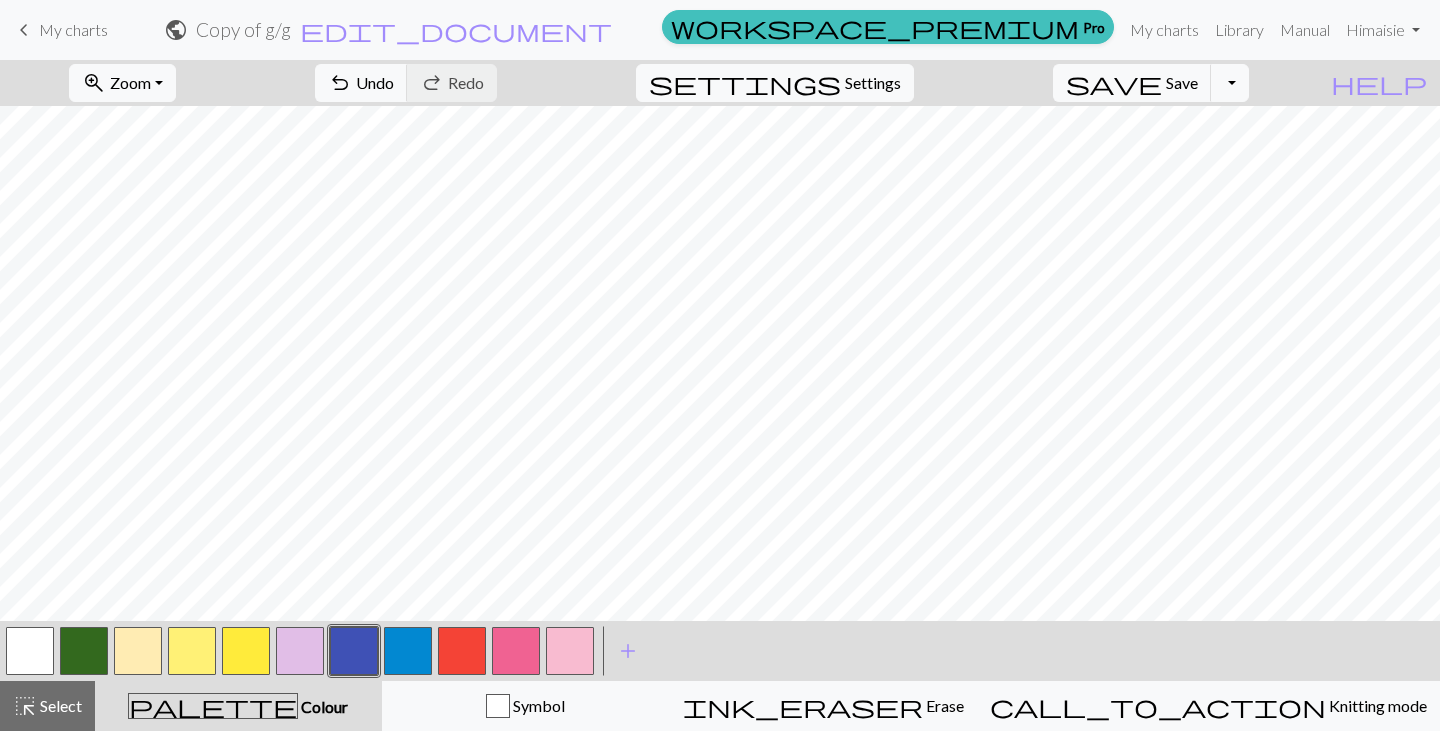 click at bounding box center (246, 651) 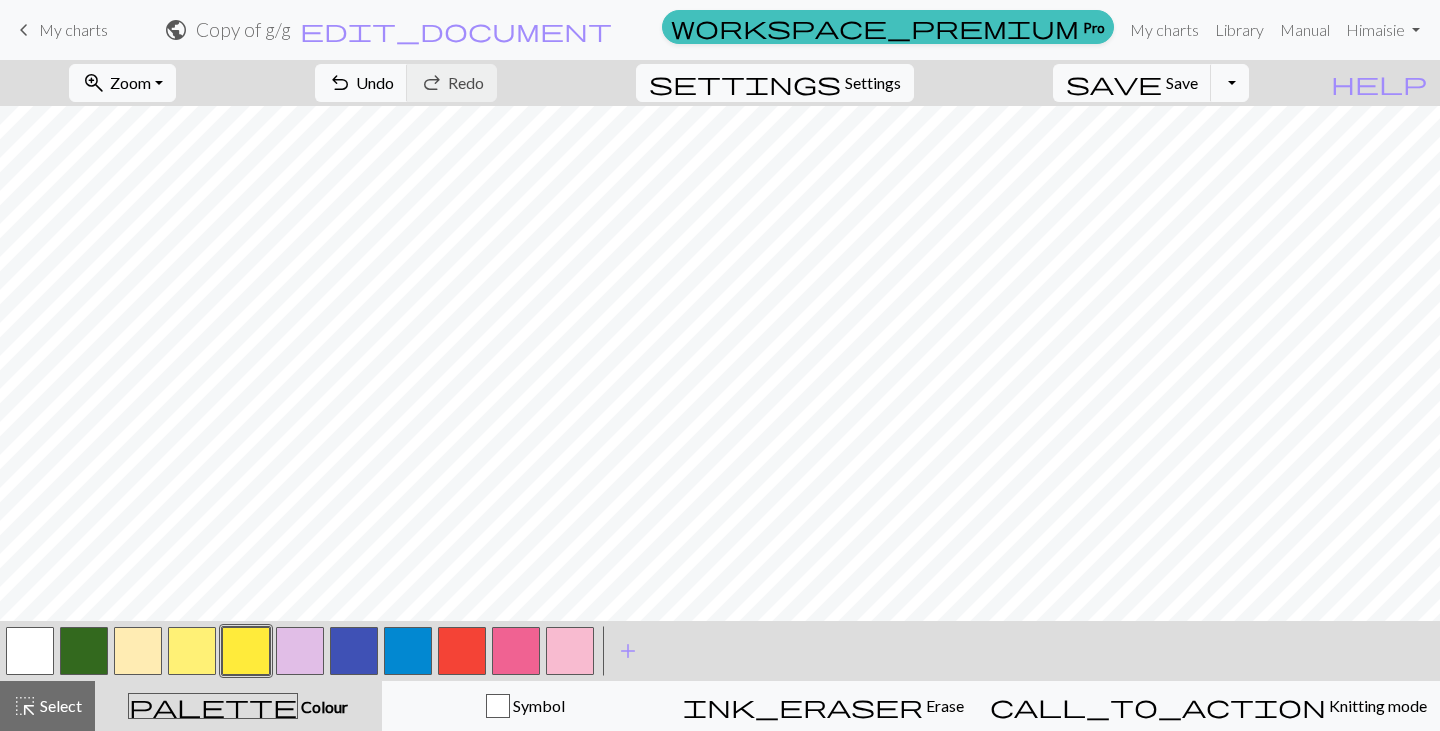 click at bounding box center (354, 651) 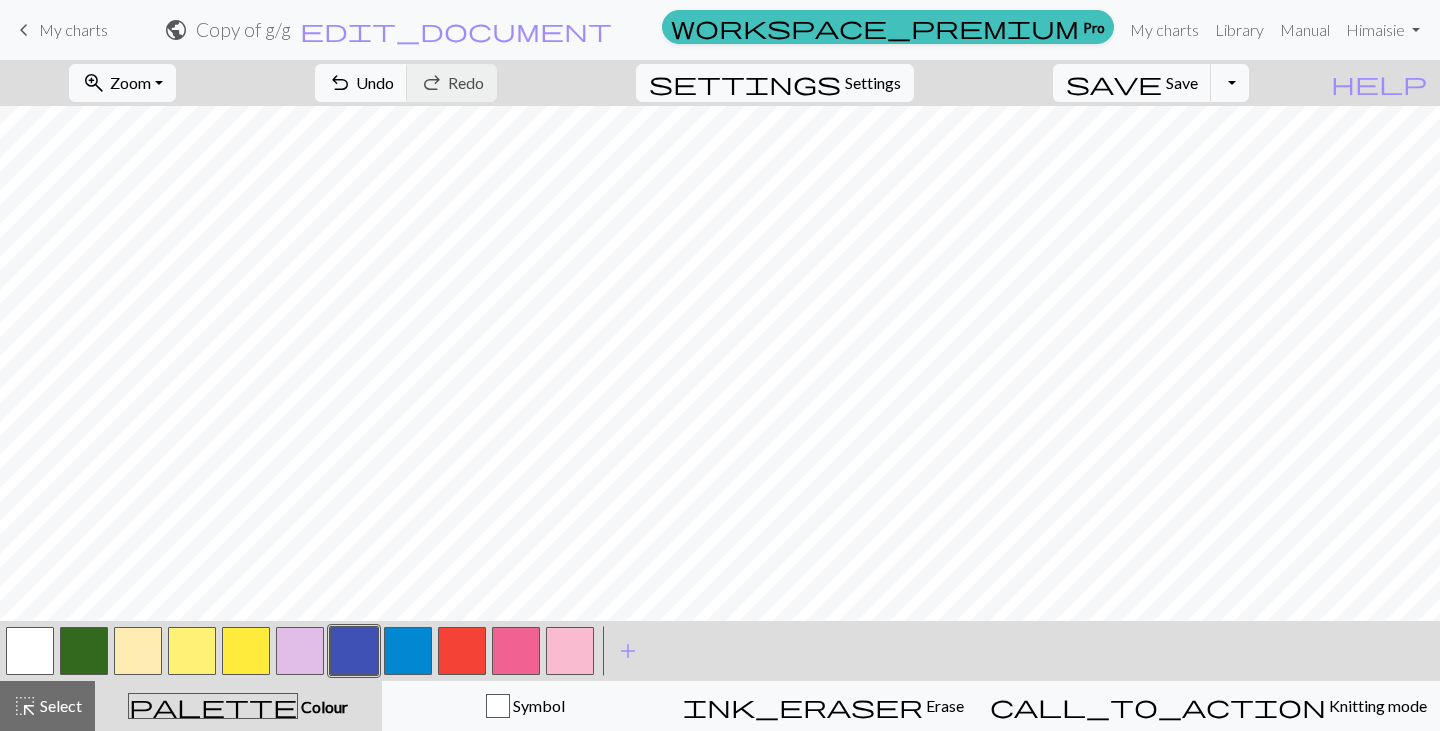 click at bounding box center (246, 651) 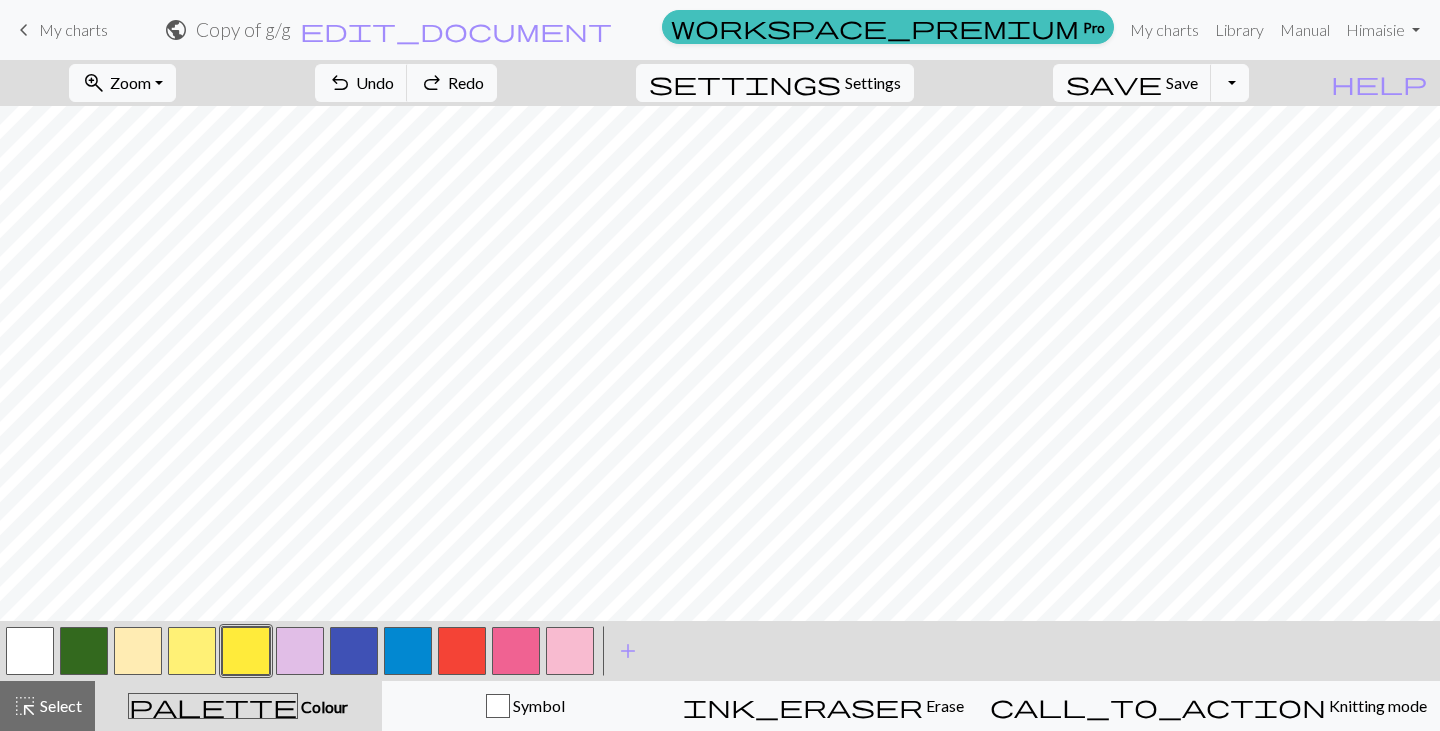 click at bounding box center [192, 651] 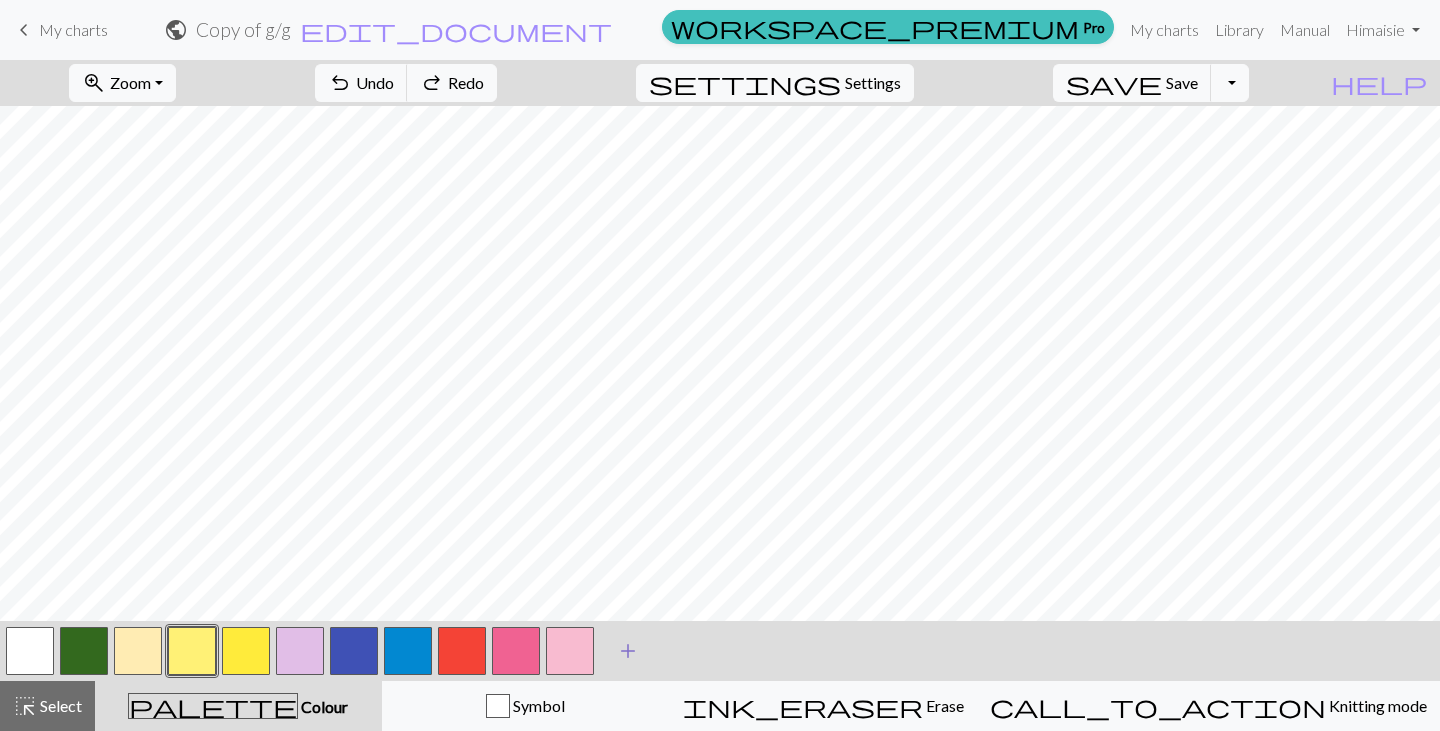 click on "add" at bounding box center [628, 651] 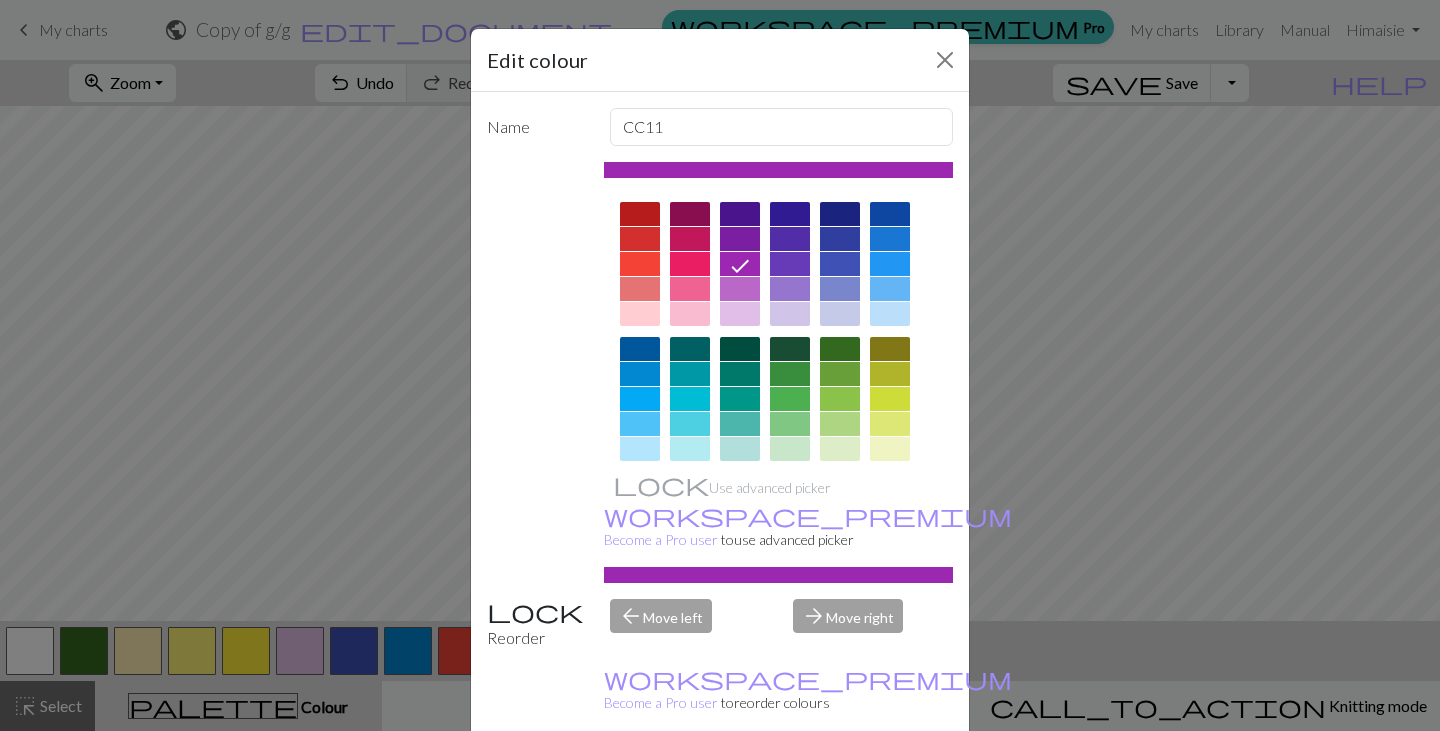 click at bounding box center (890, 289) 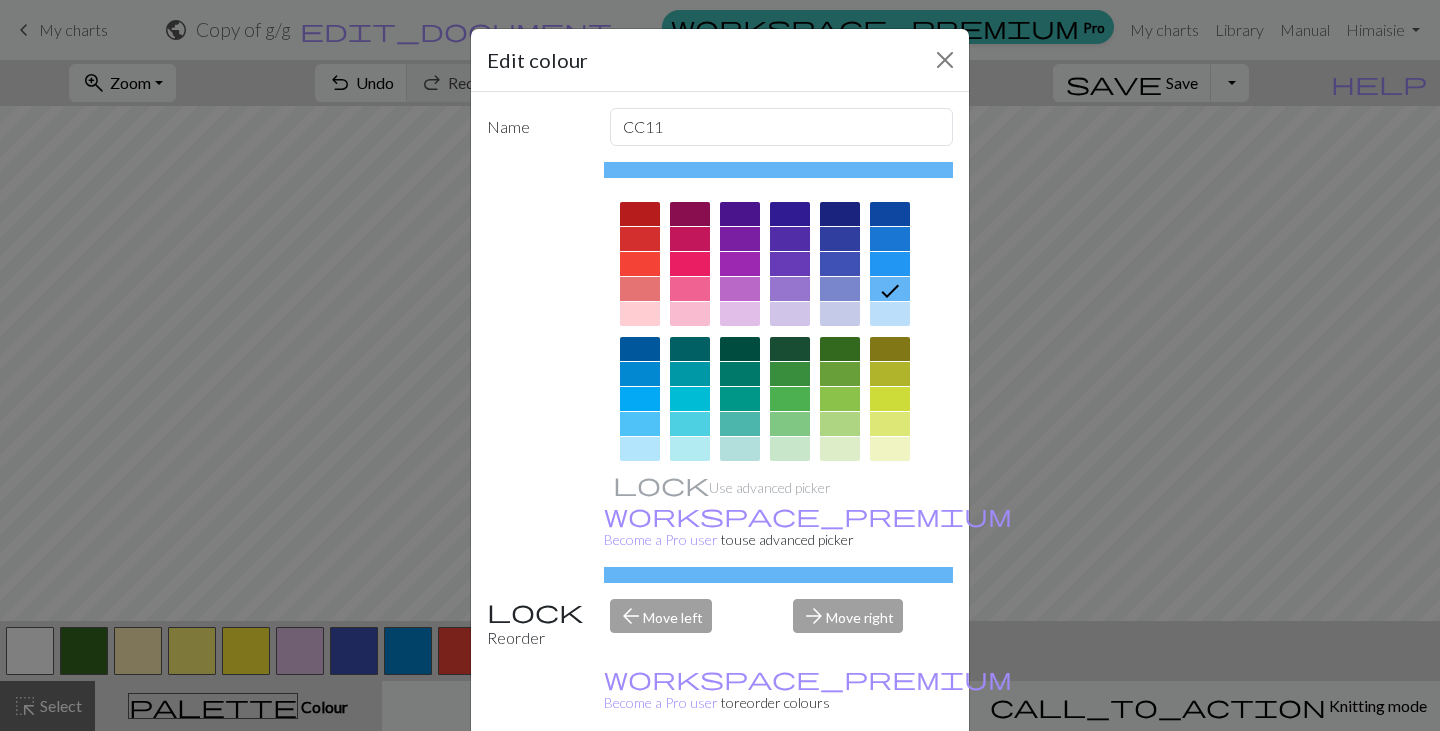 click on "Done" at bounding box center (840, 782) 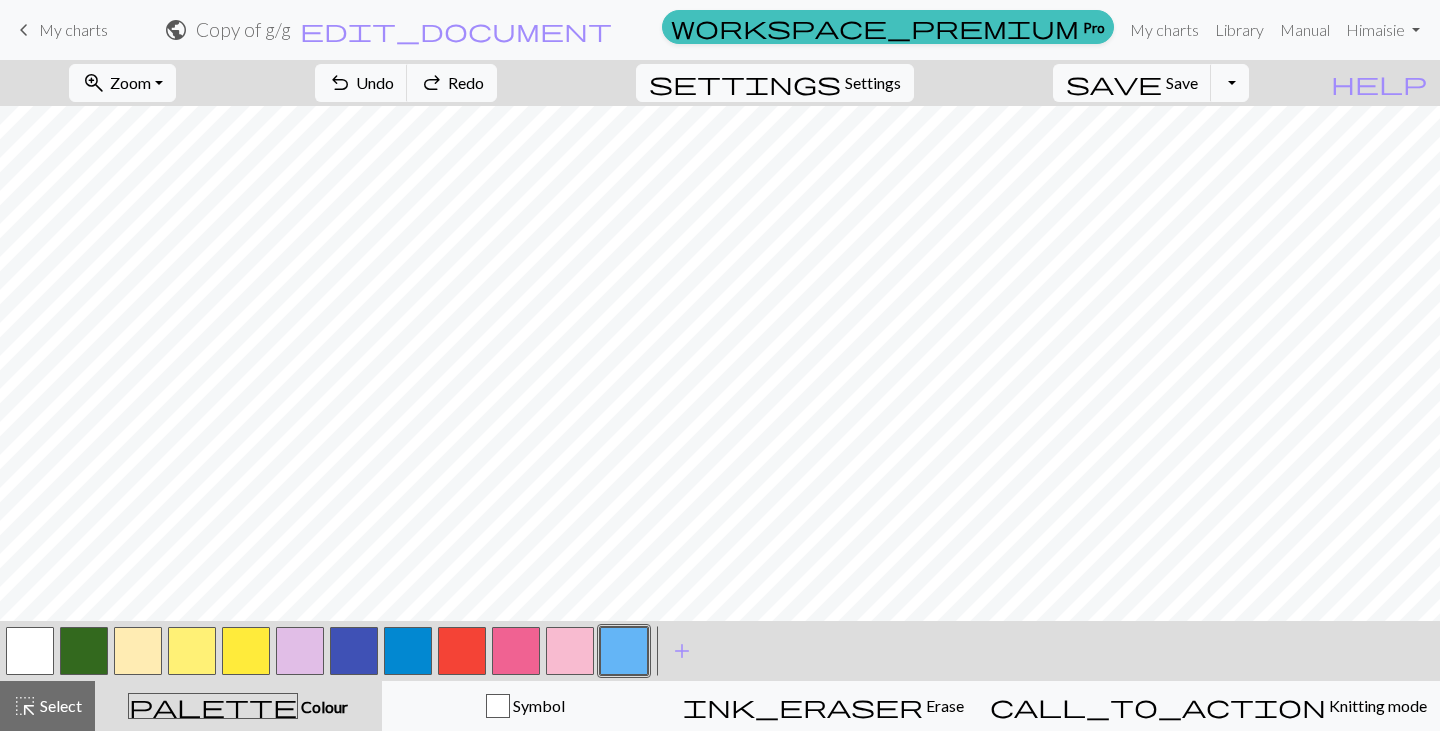 click at bounding box center (246, 651) 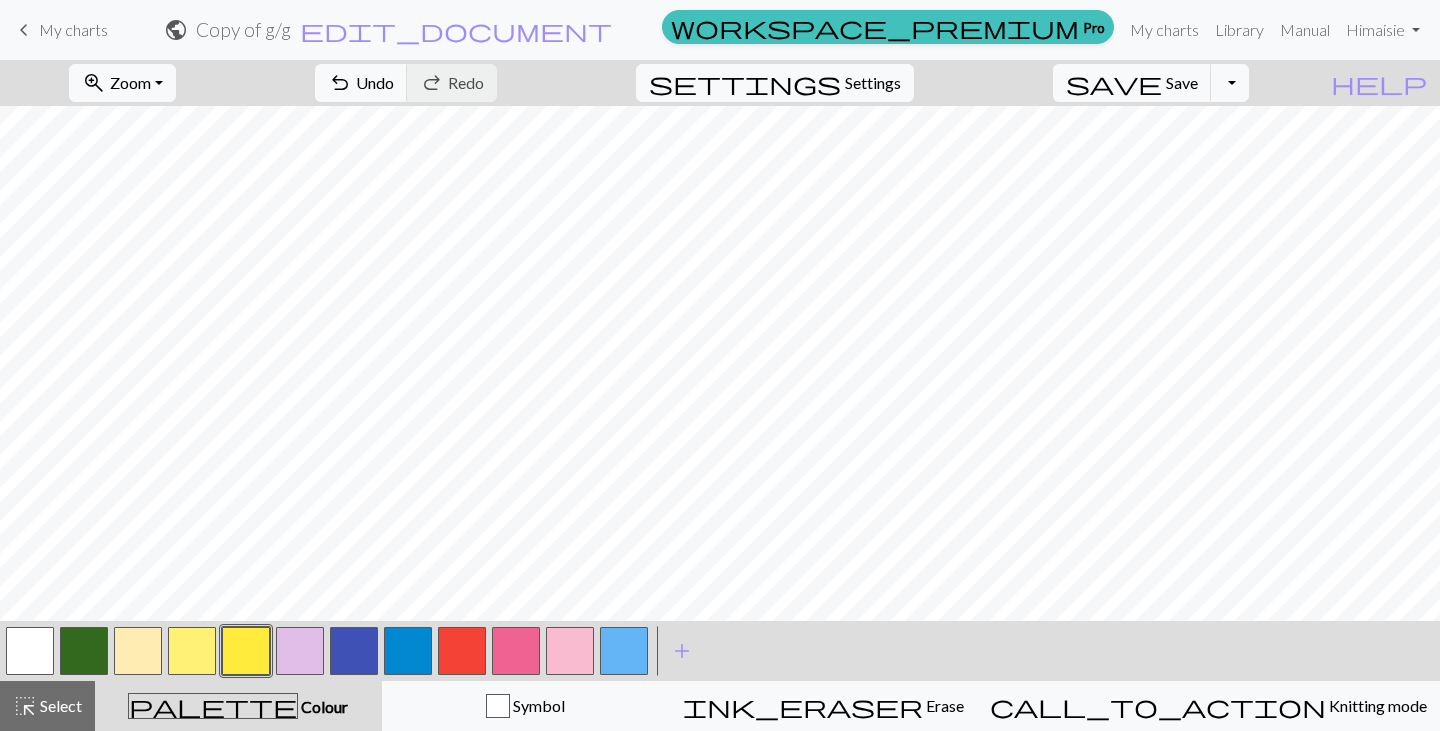 click at bounding box center (354, 651) 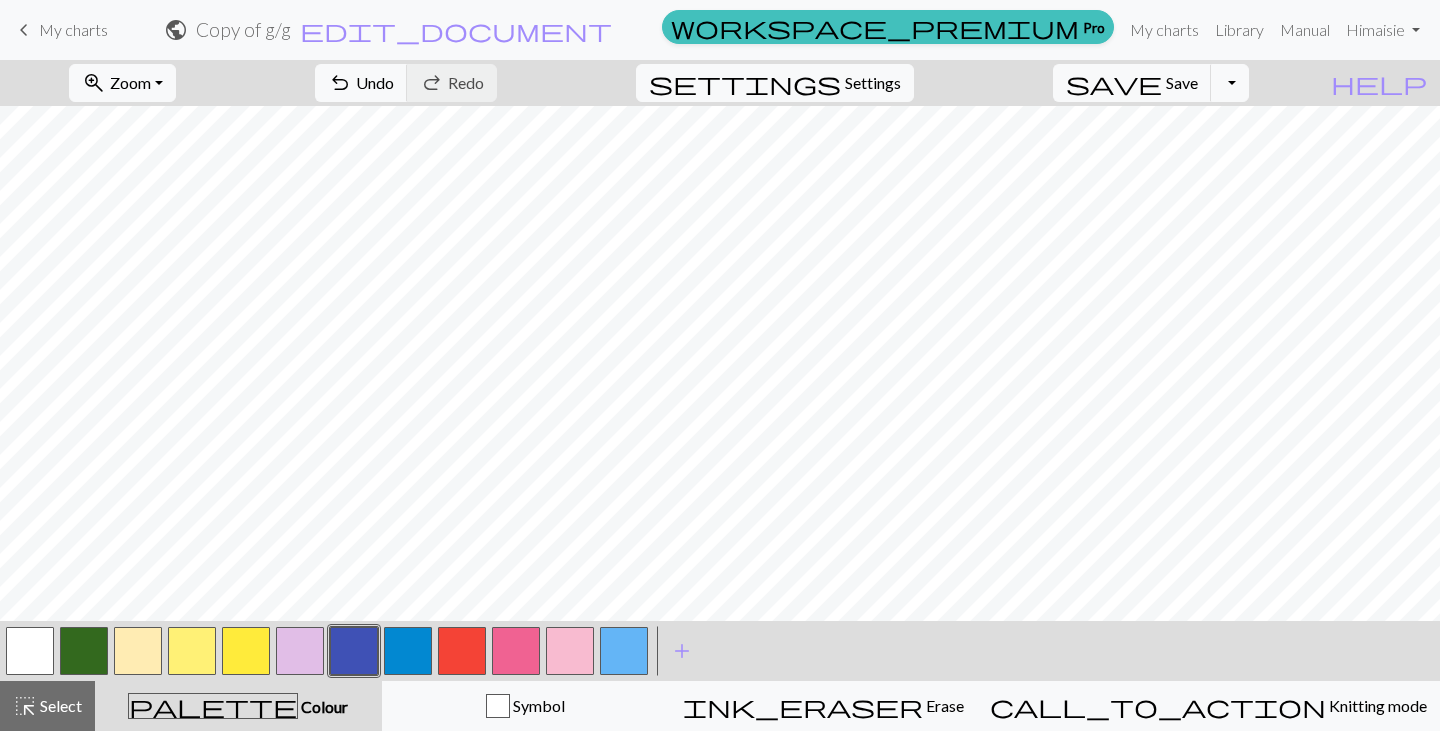 click at bounding box center (300, 651) 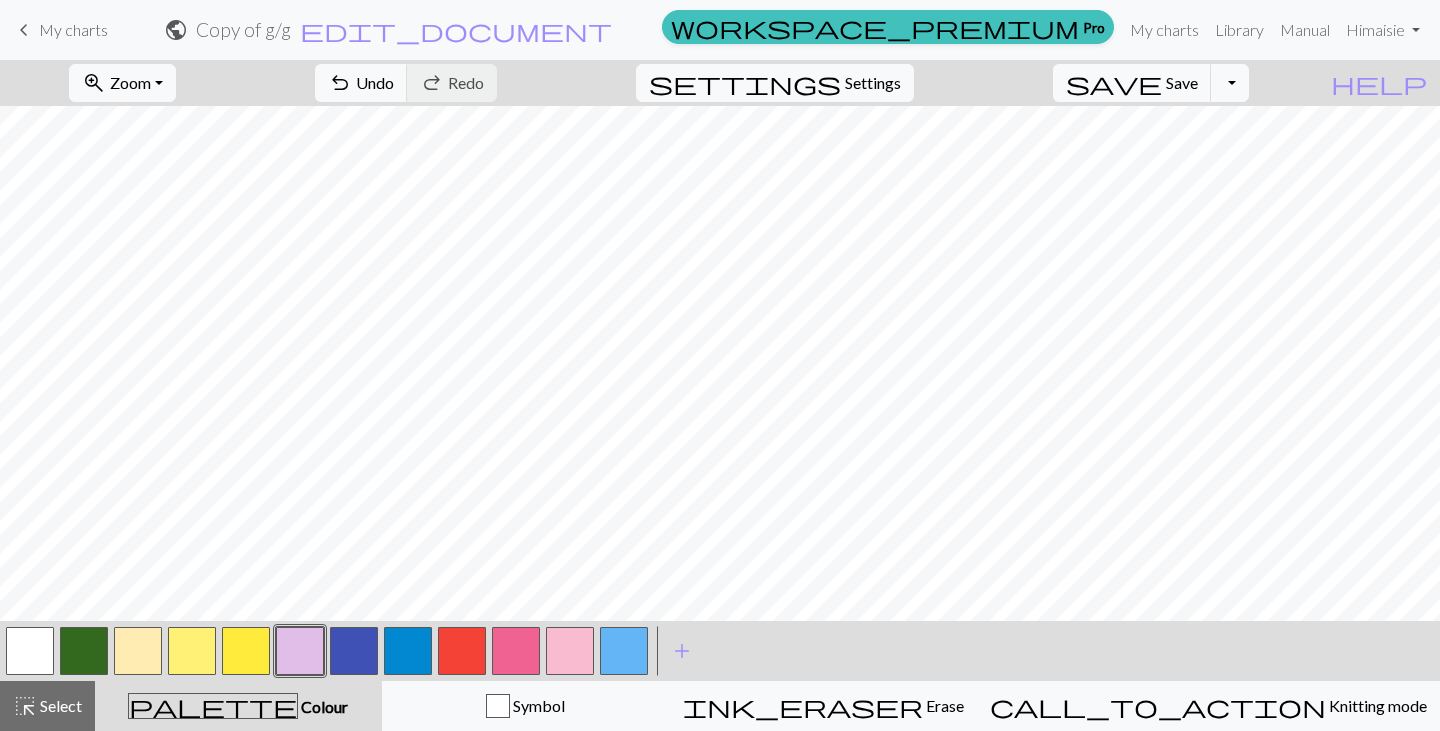 click at bounding box center (354, 651) 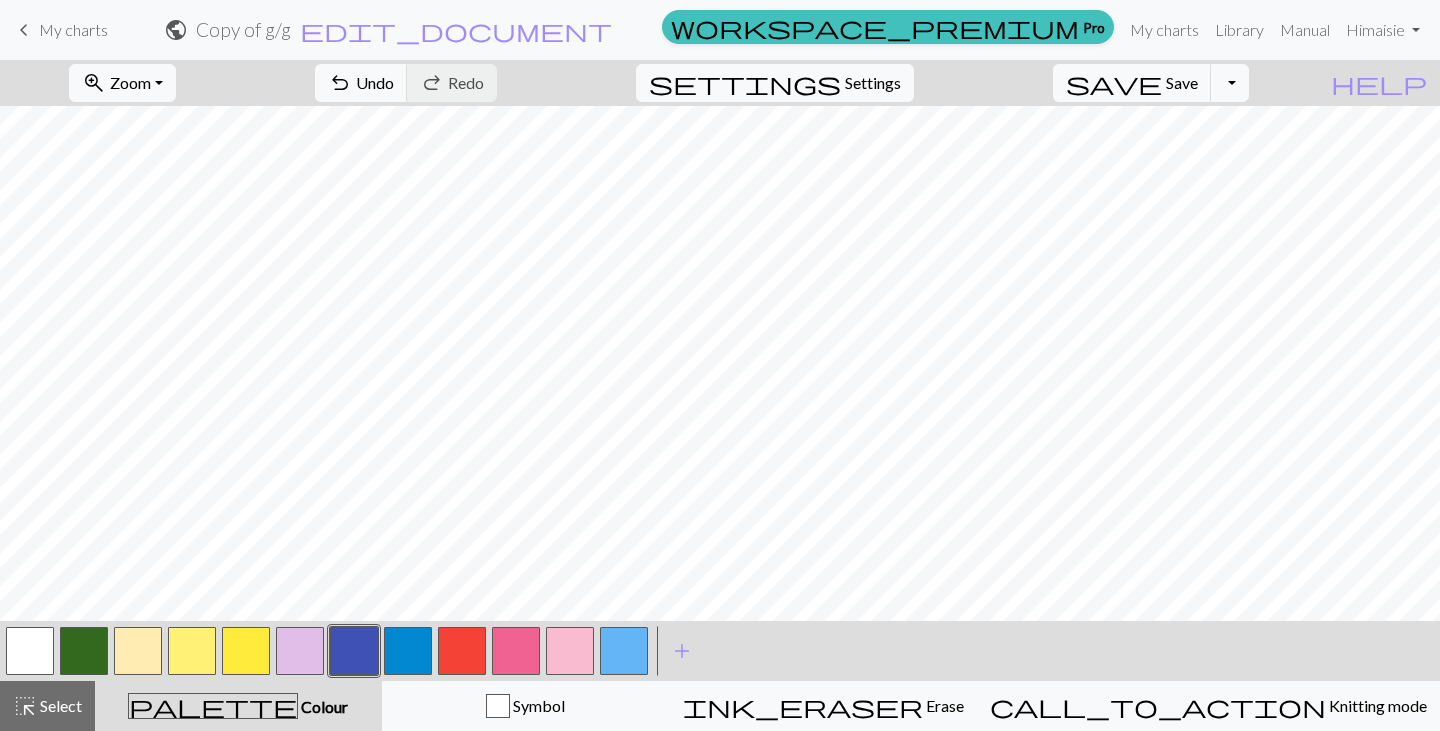click at bounding box center (300, 651) 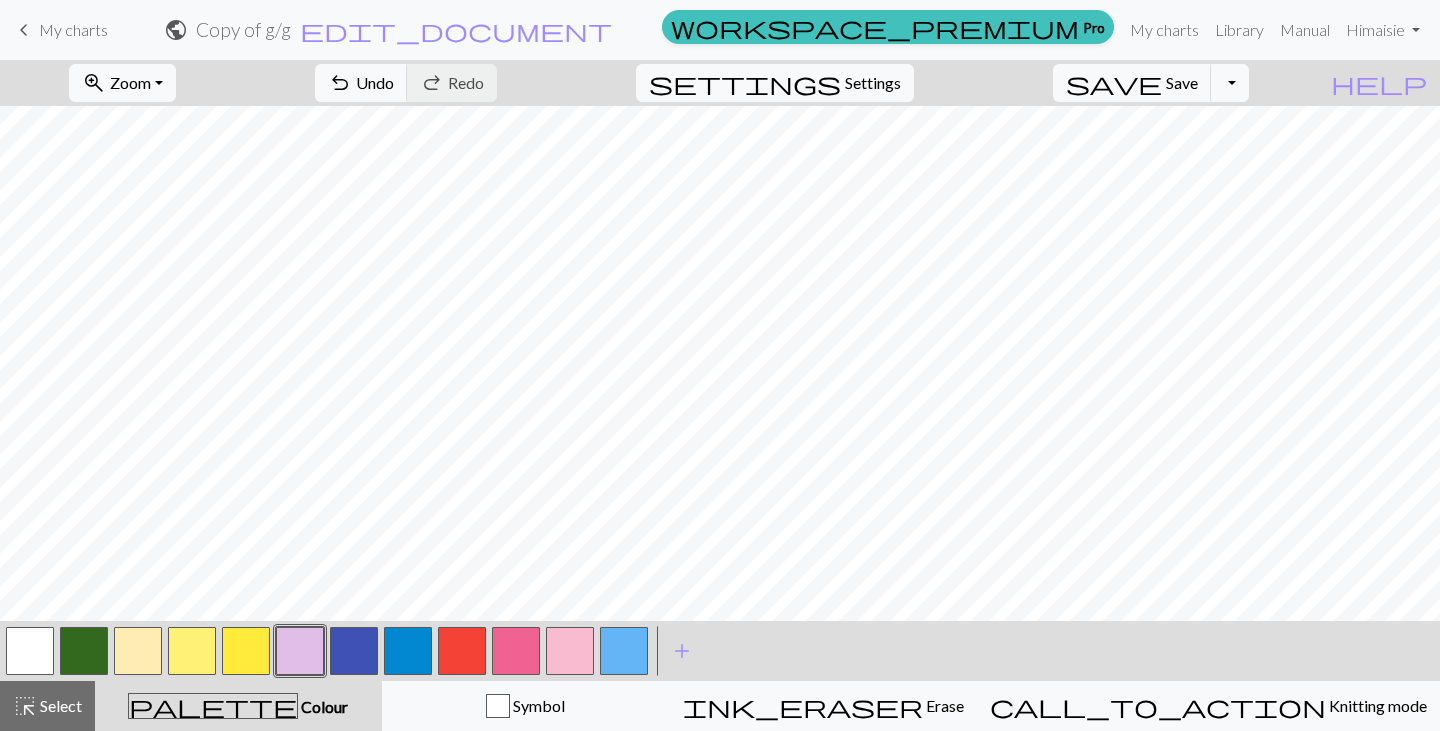 click at bounding box center [354, 651] 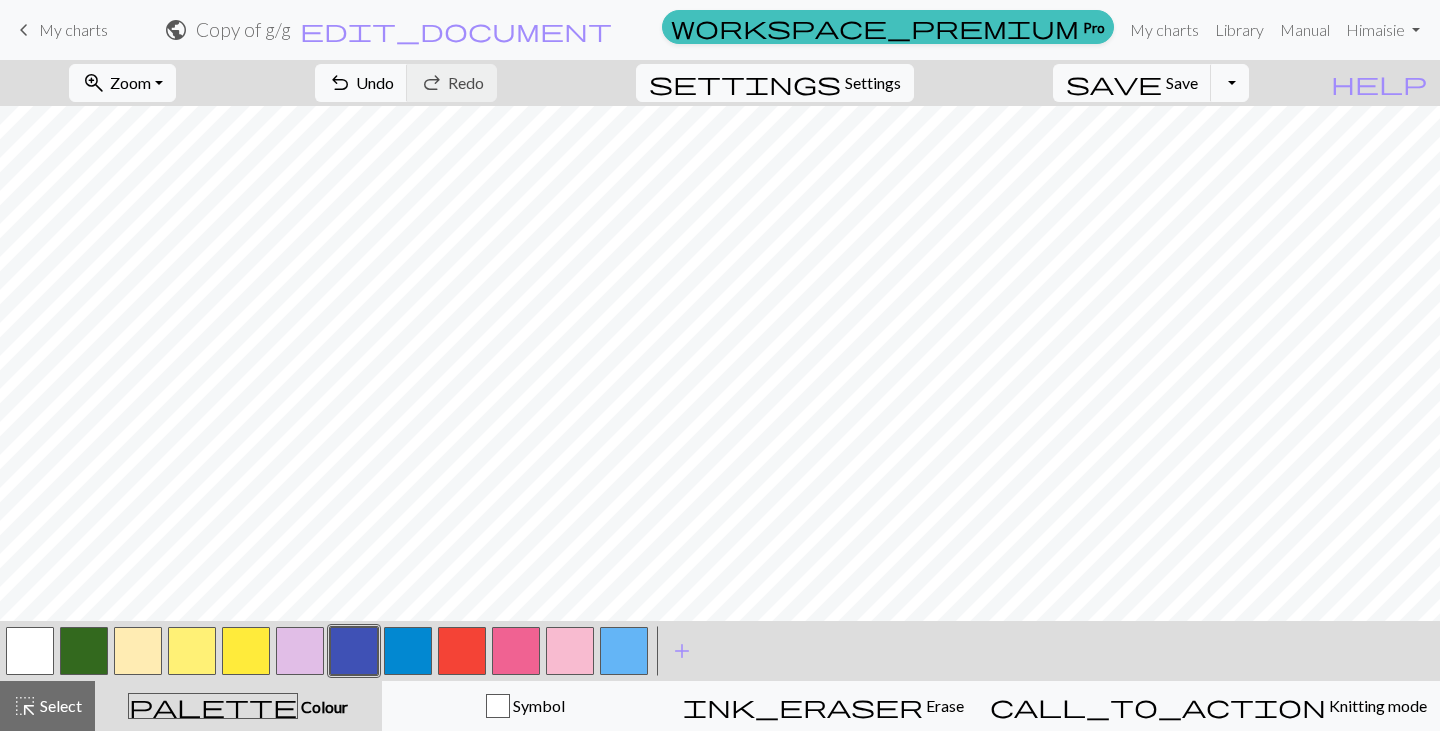 click at bounding box center (570, 651) 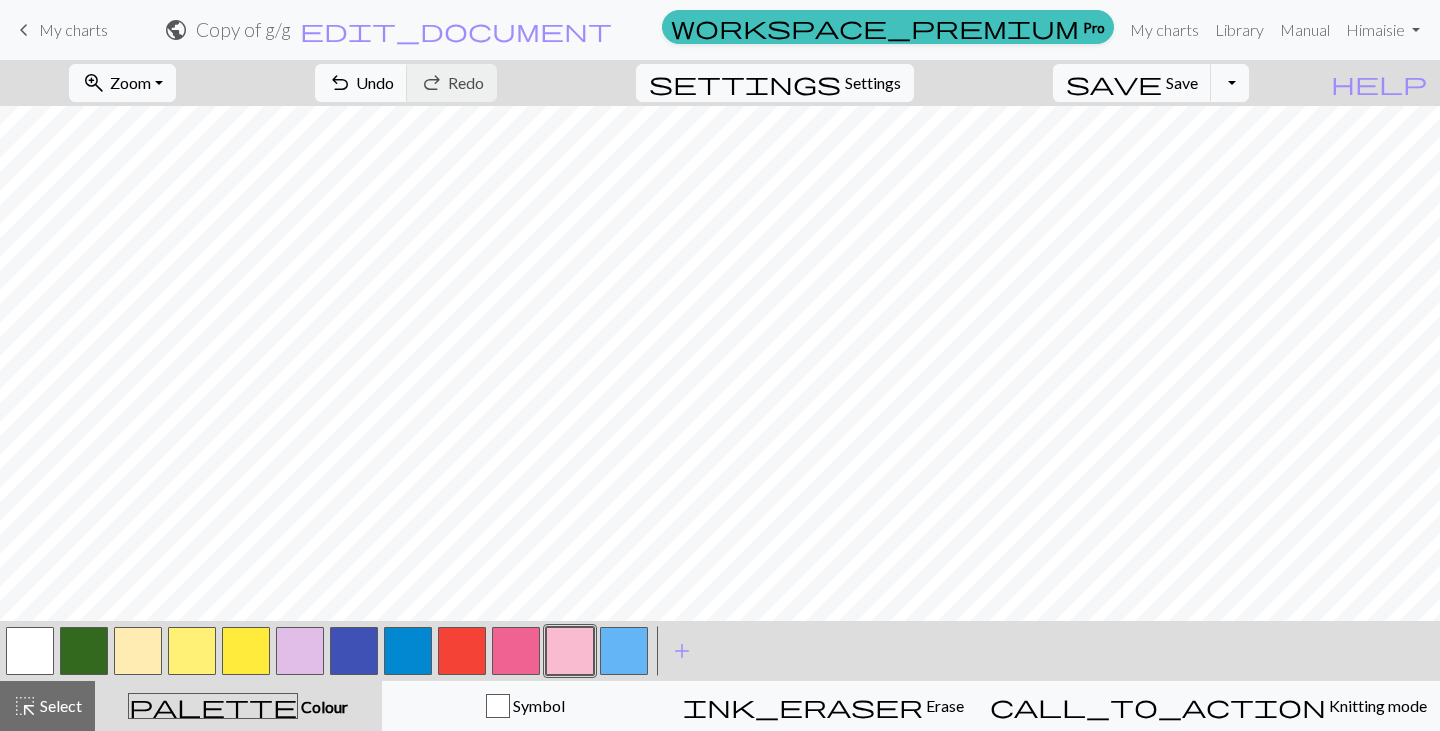click at bounding box center [354, 651] 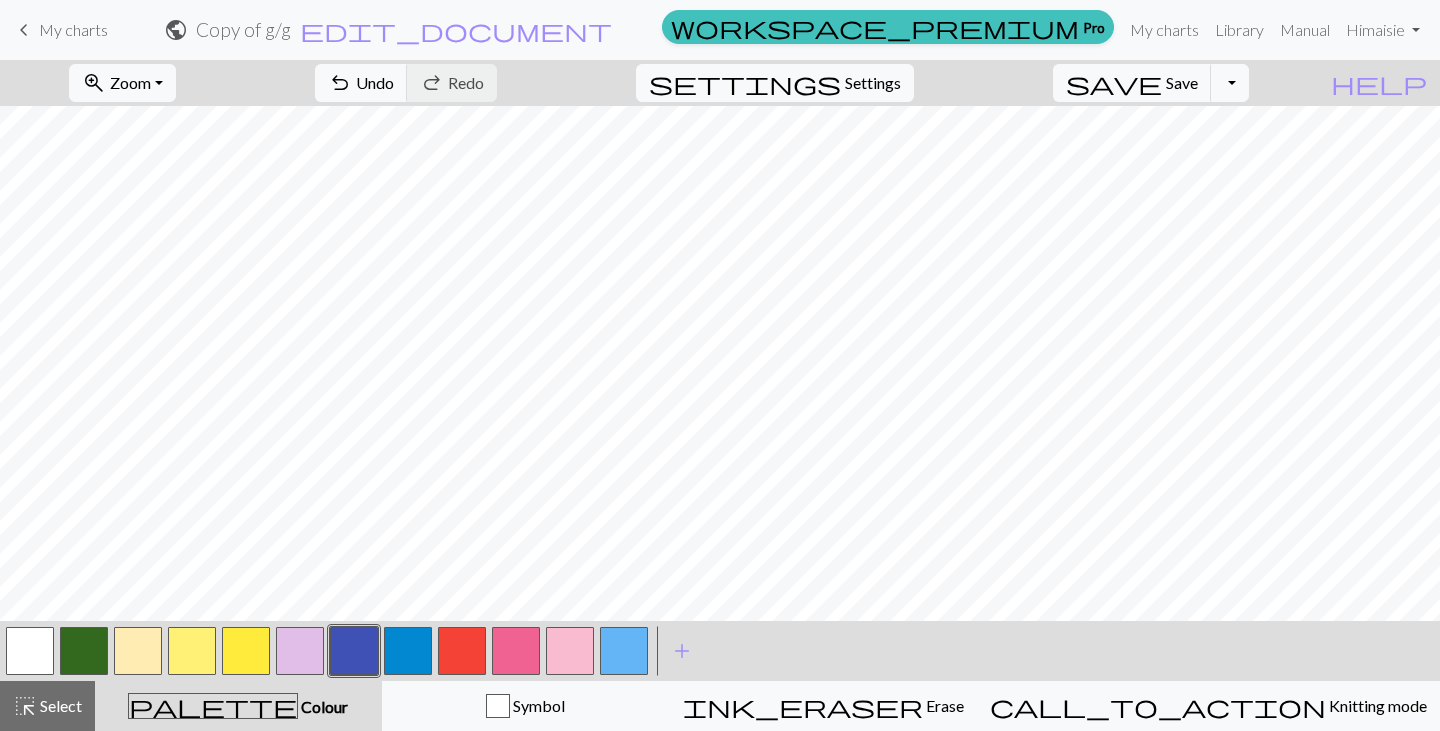 click at bounding box center (246, 651) 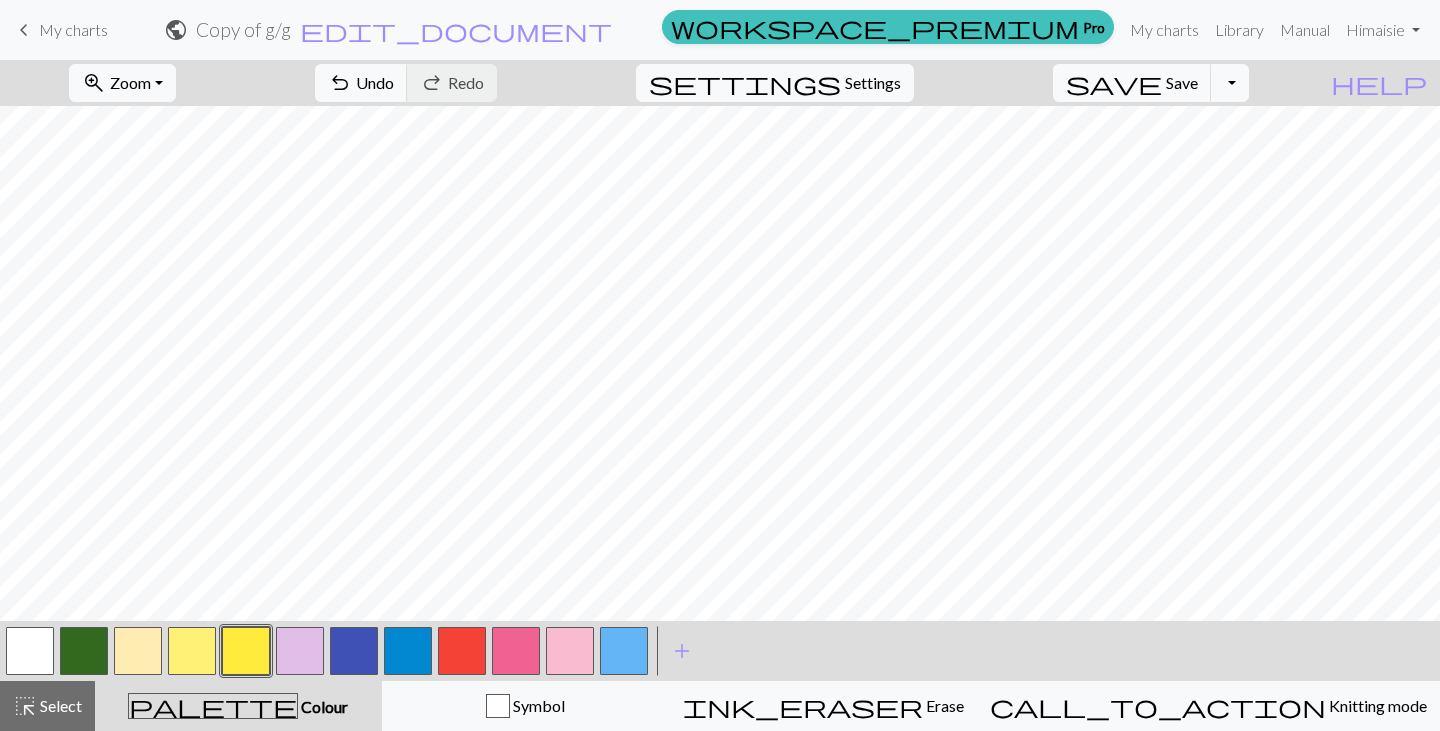 click at bounding box center (354, 651) 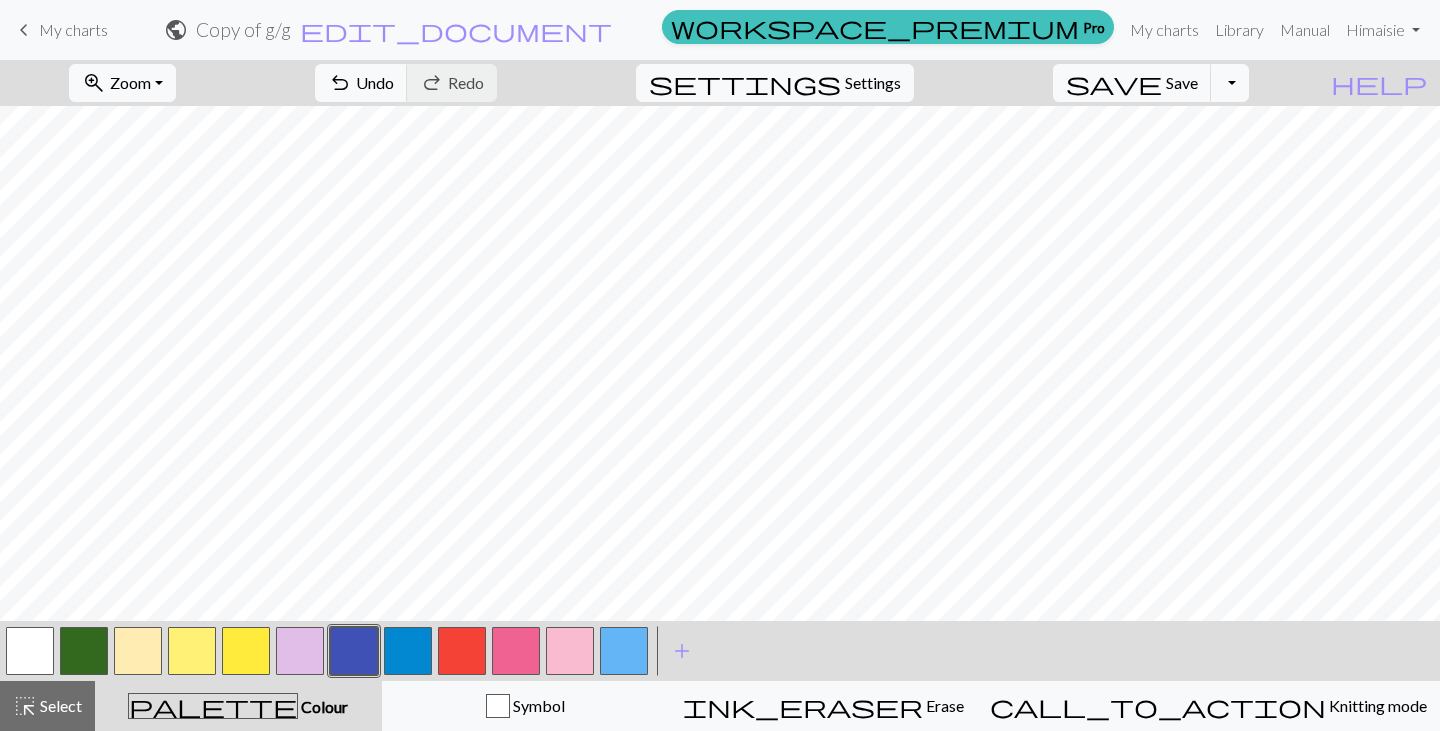 click at bounding box center [246, 651] 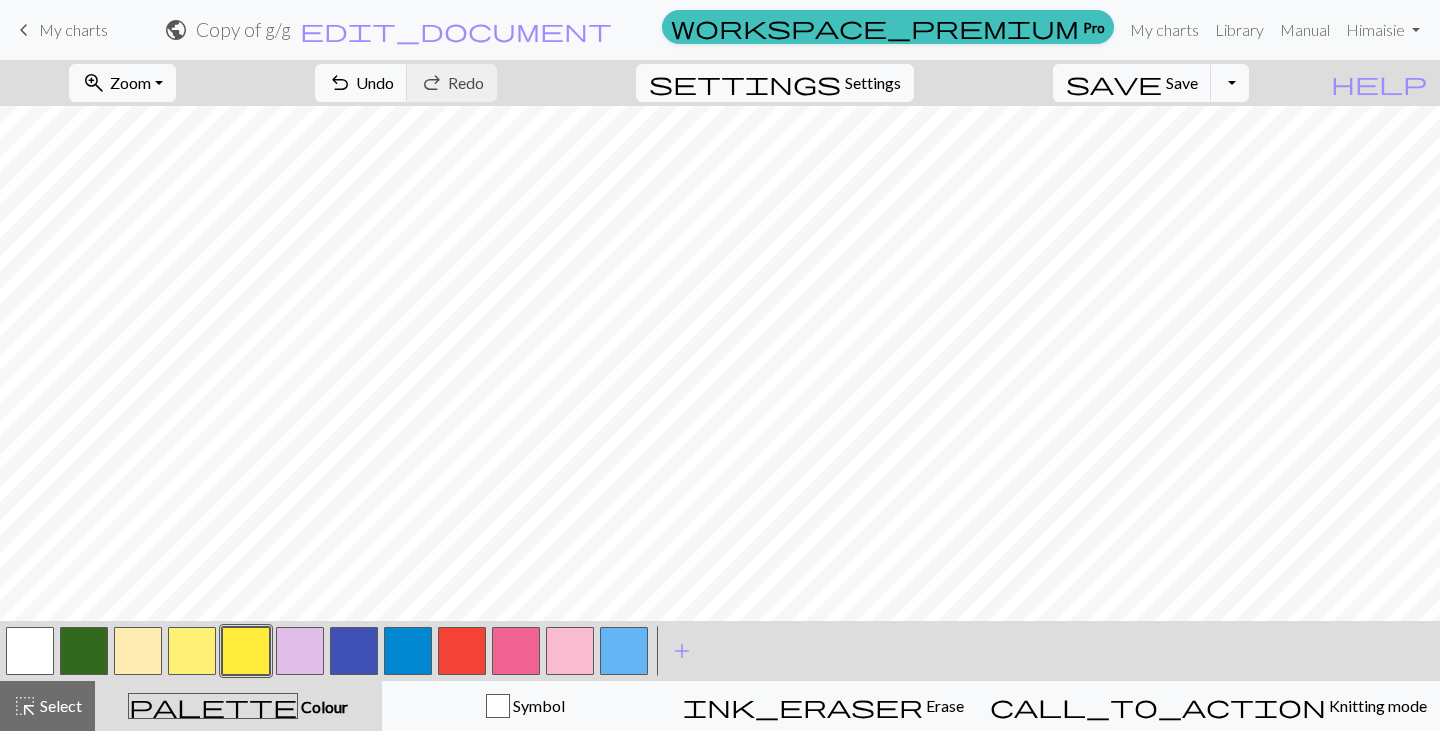 click at bounding box center [354, 651] 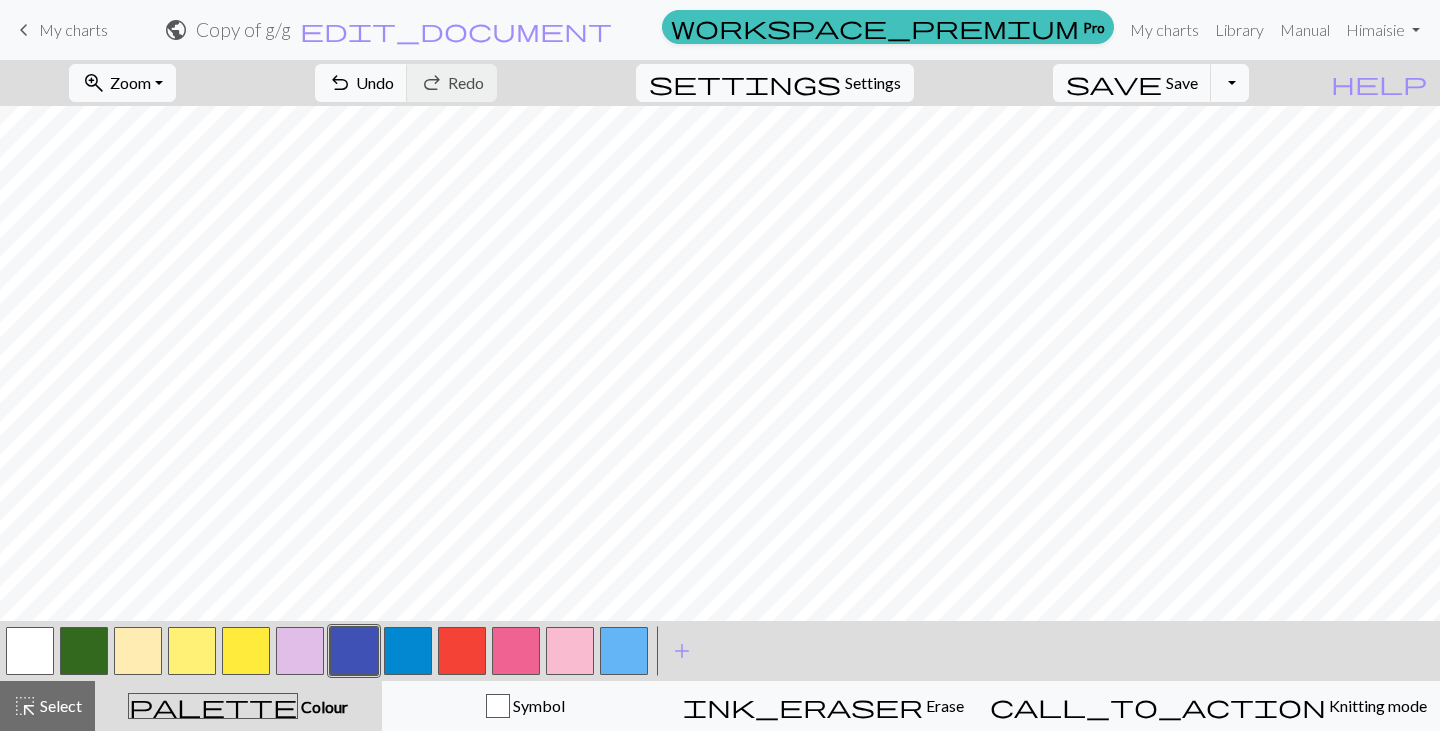 click at bounding box center (246, 651) 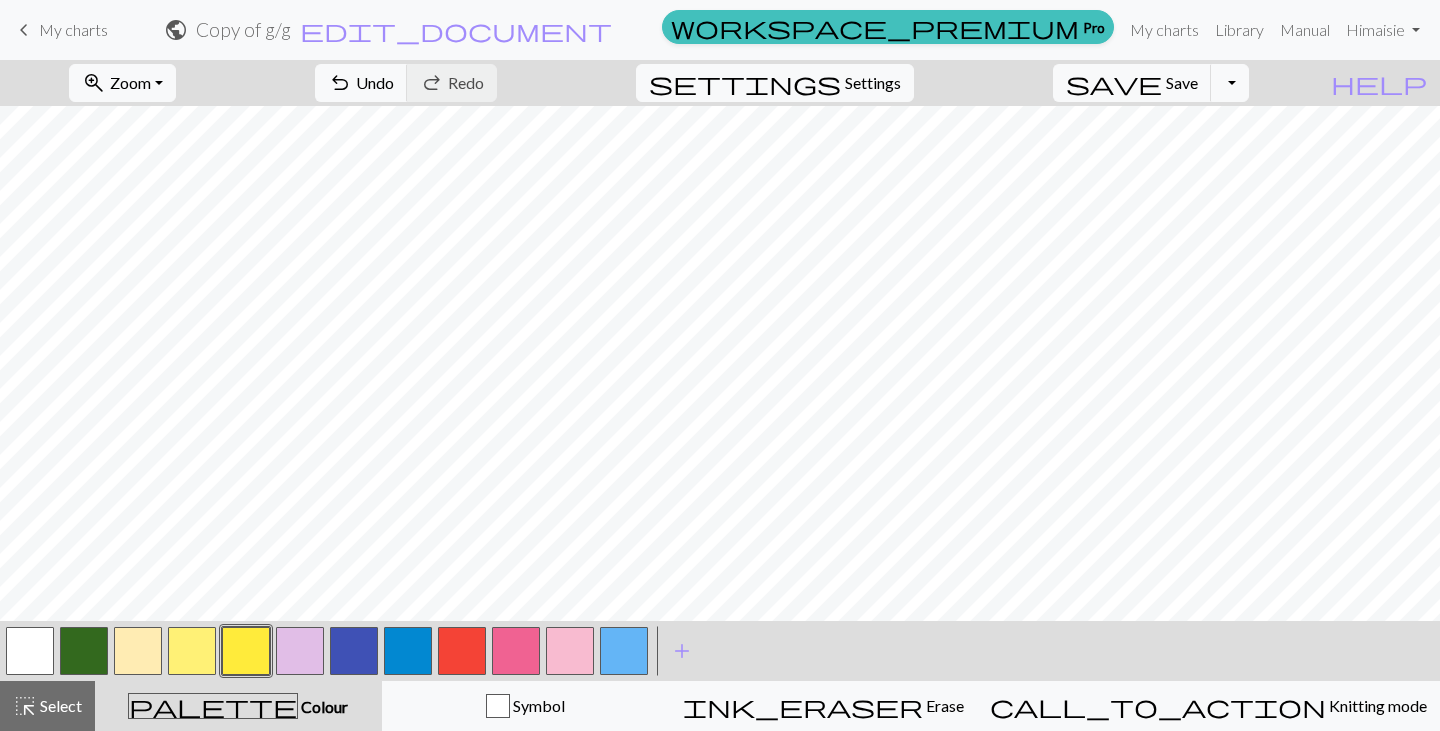 click at bounding box center (354, 651) 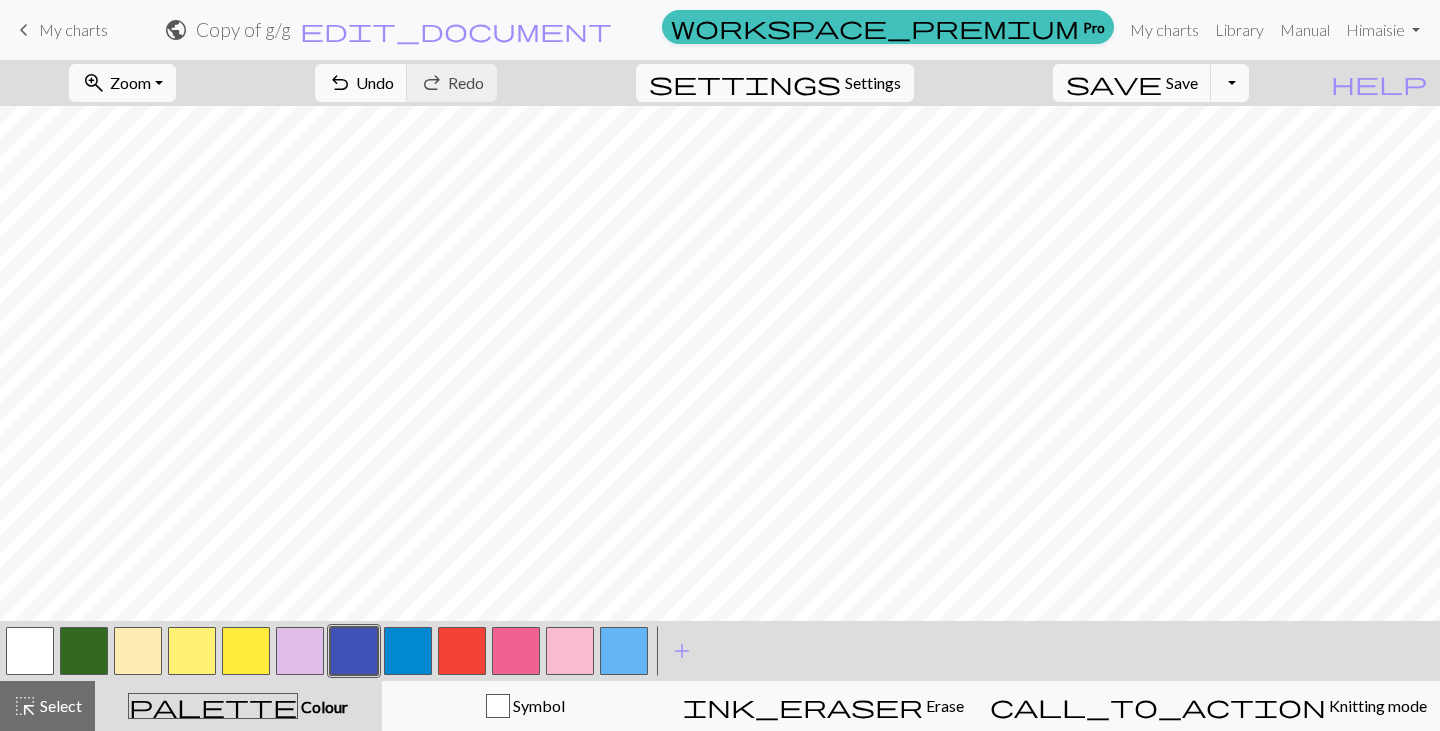 click at bounding box center (300, 651) 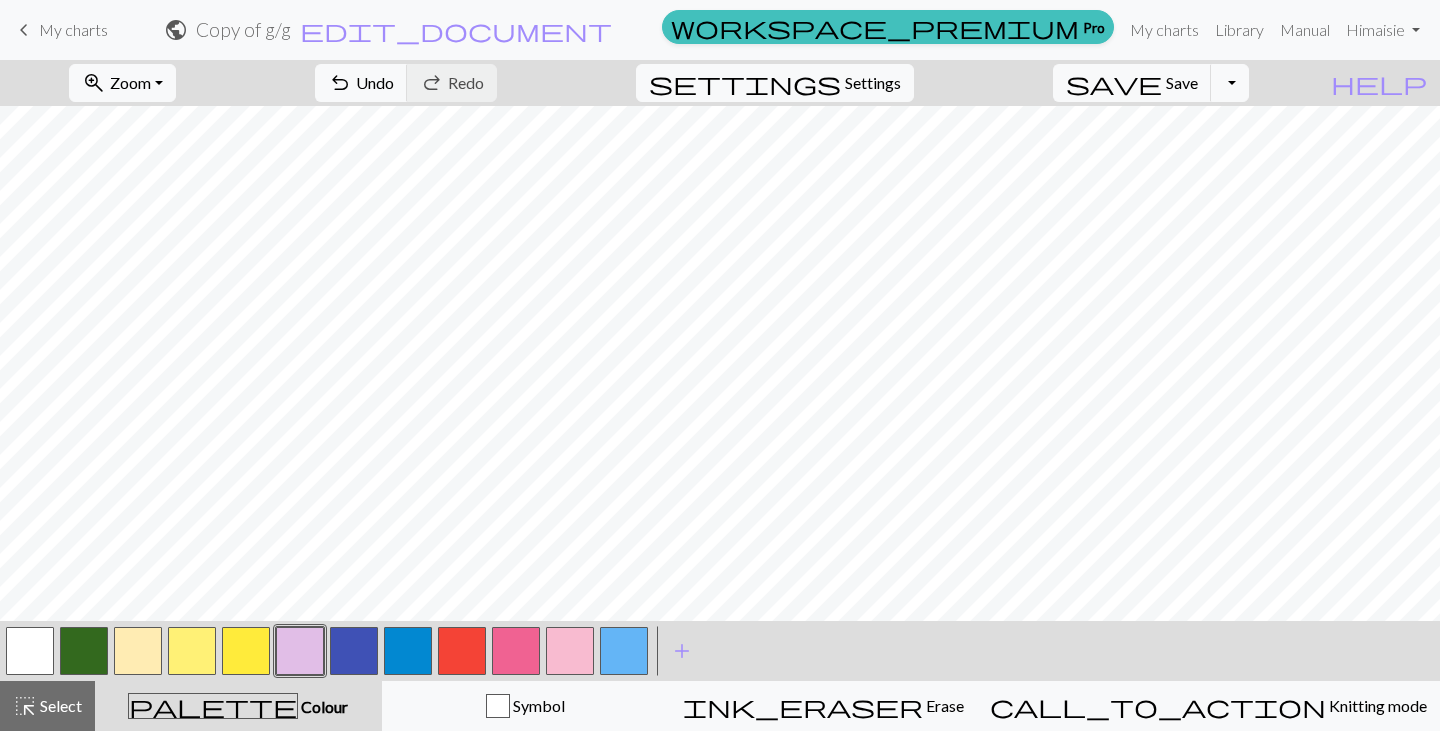 click at bounding box center (246, 651) 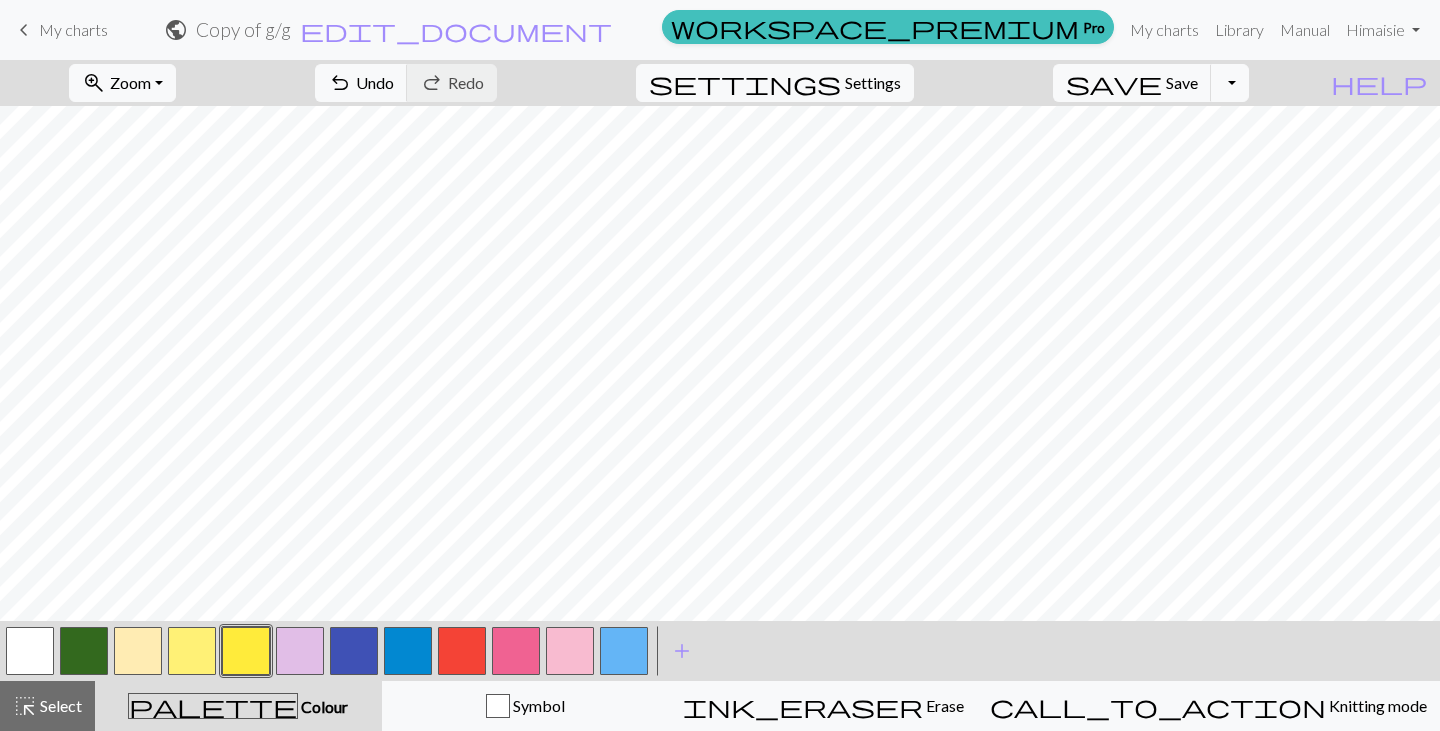 click at bounding box center [570, 651] 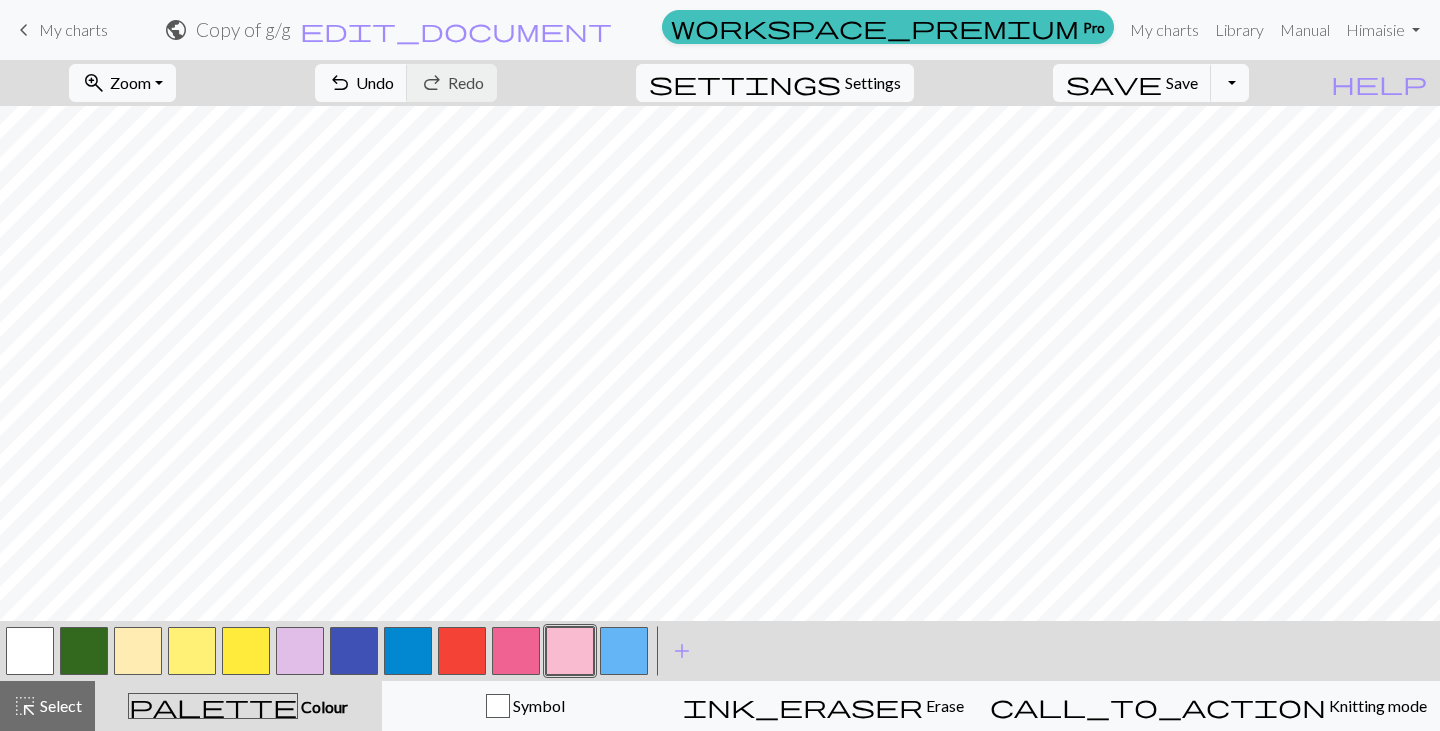 click at bounding box center [246, 651] 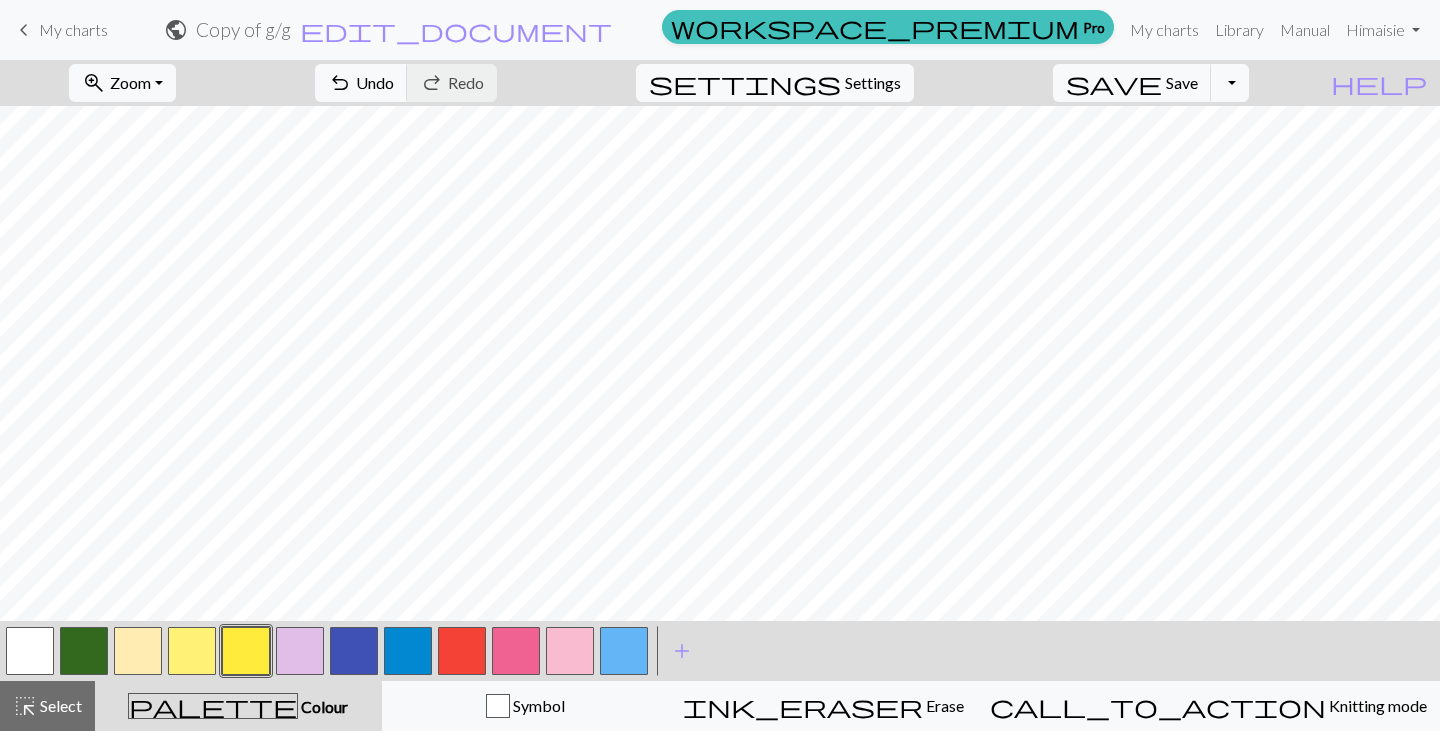 click at bounding box center (354, 651) 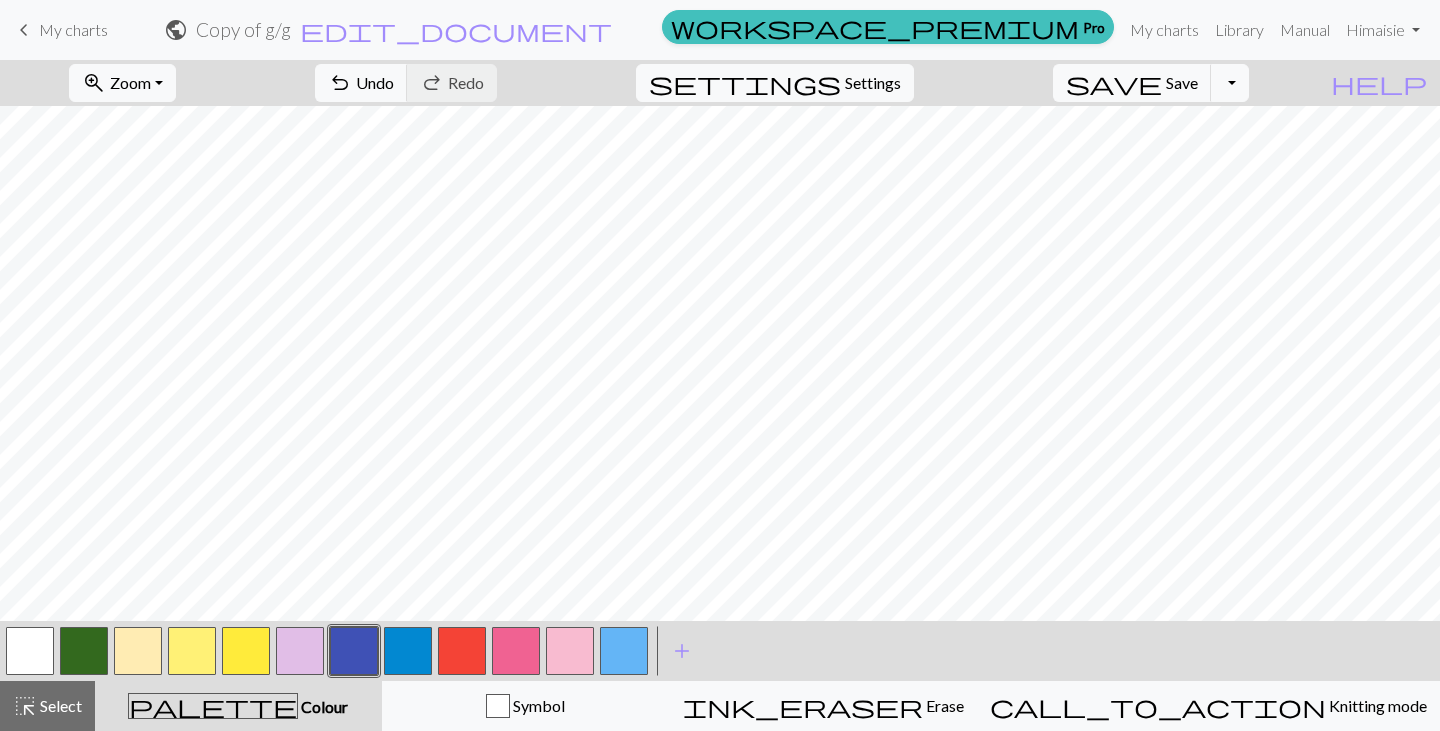 click at bounding box center [246, 651] 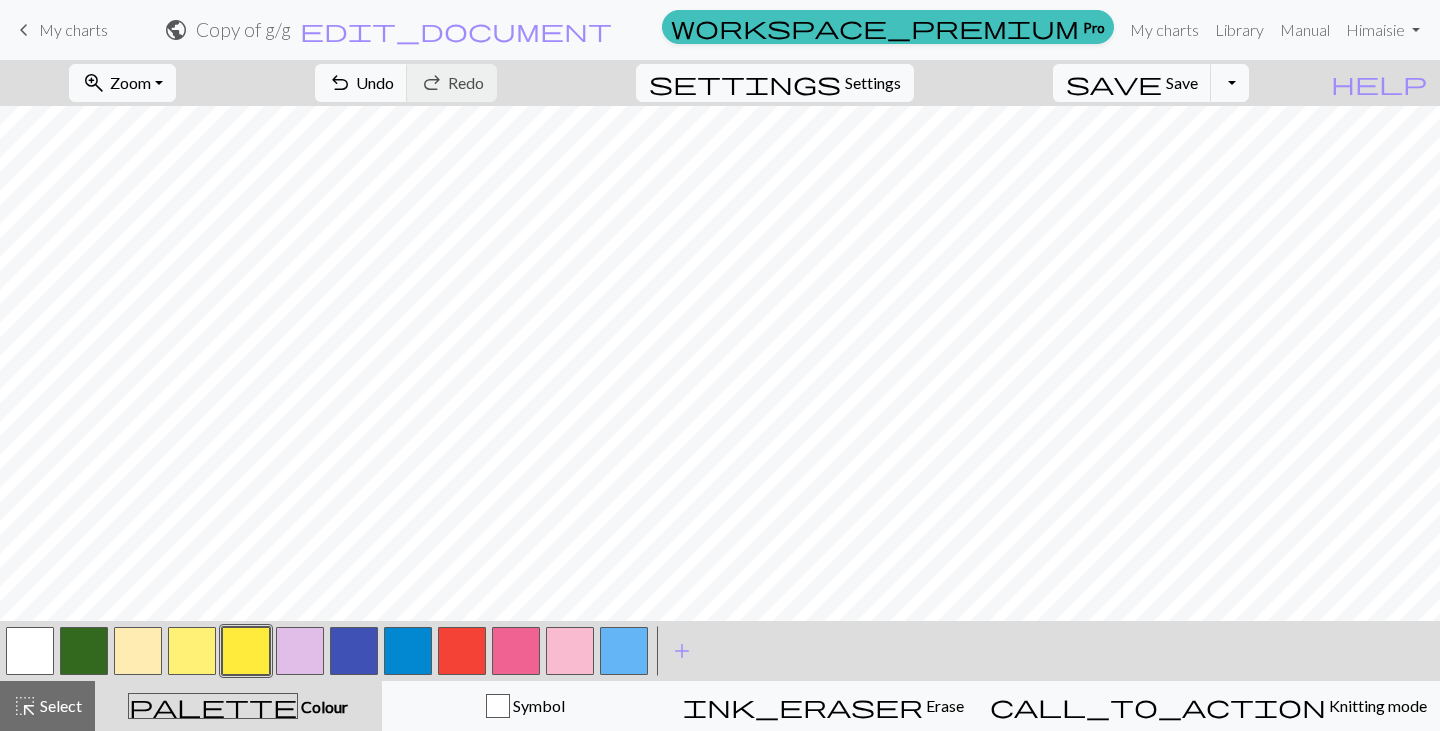 click at bounding box center (354, 651) 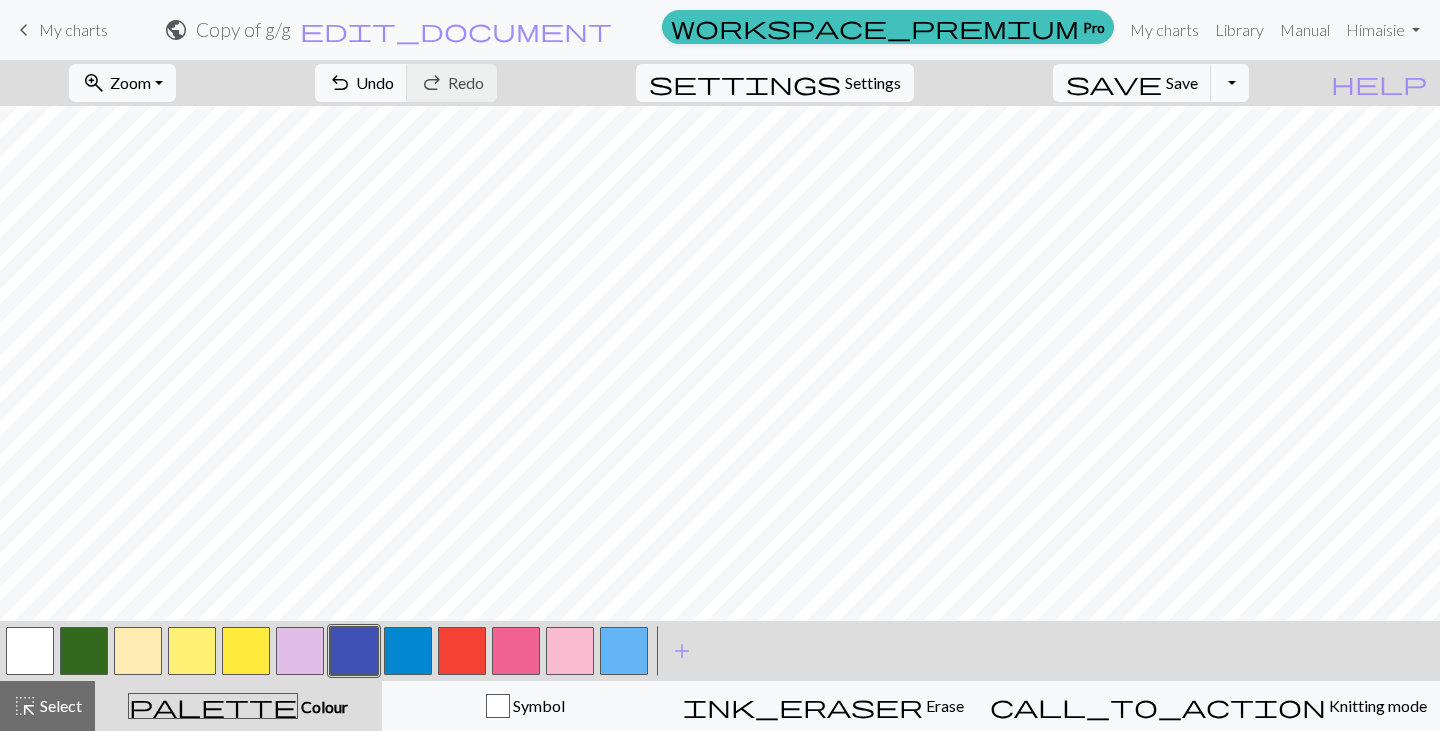 click at bounding box center (246, 651) 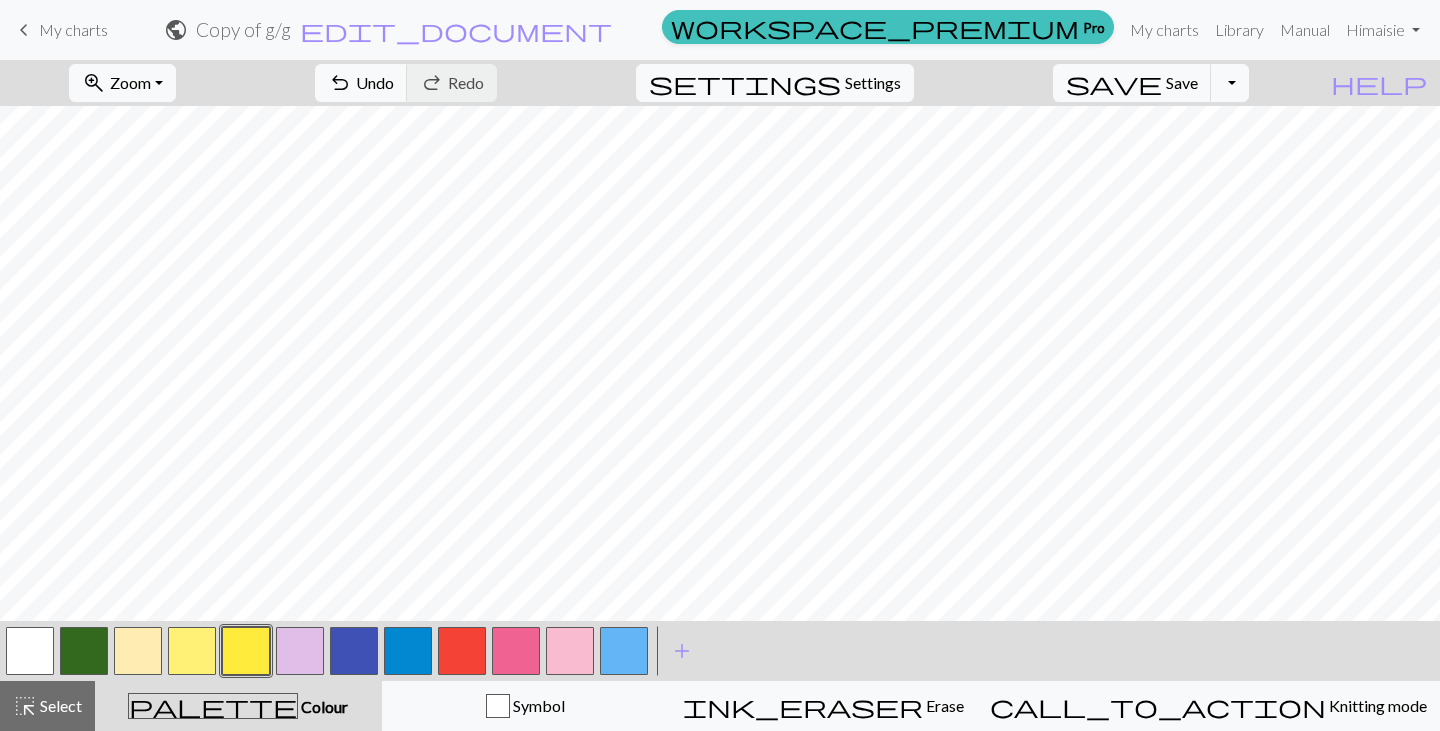 click at bounding box center [570, 651] 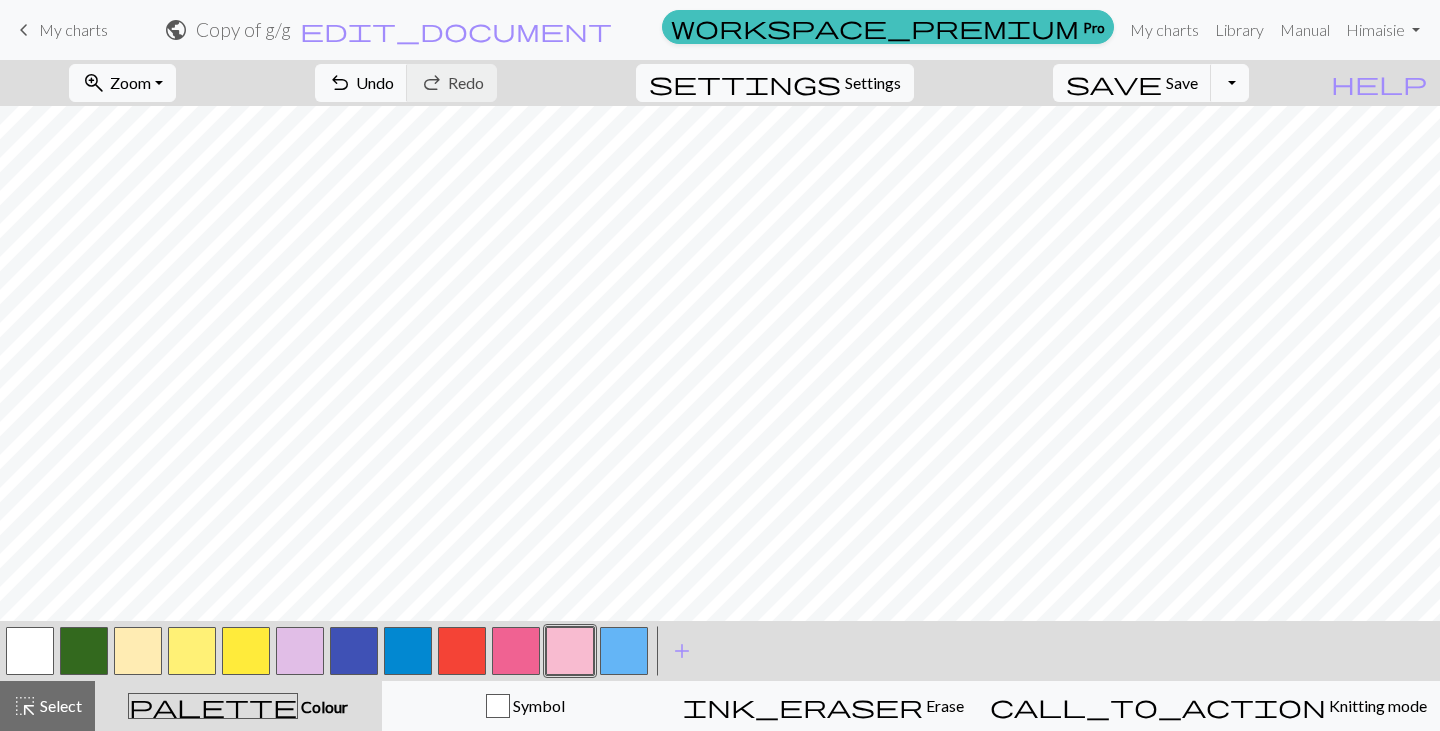 click at bounding box center (300, 651) 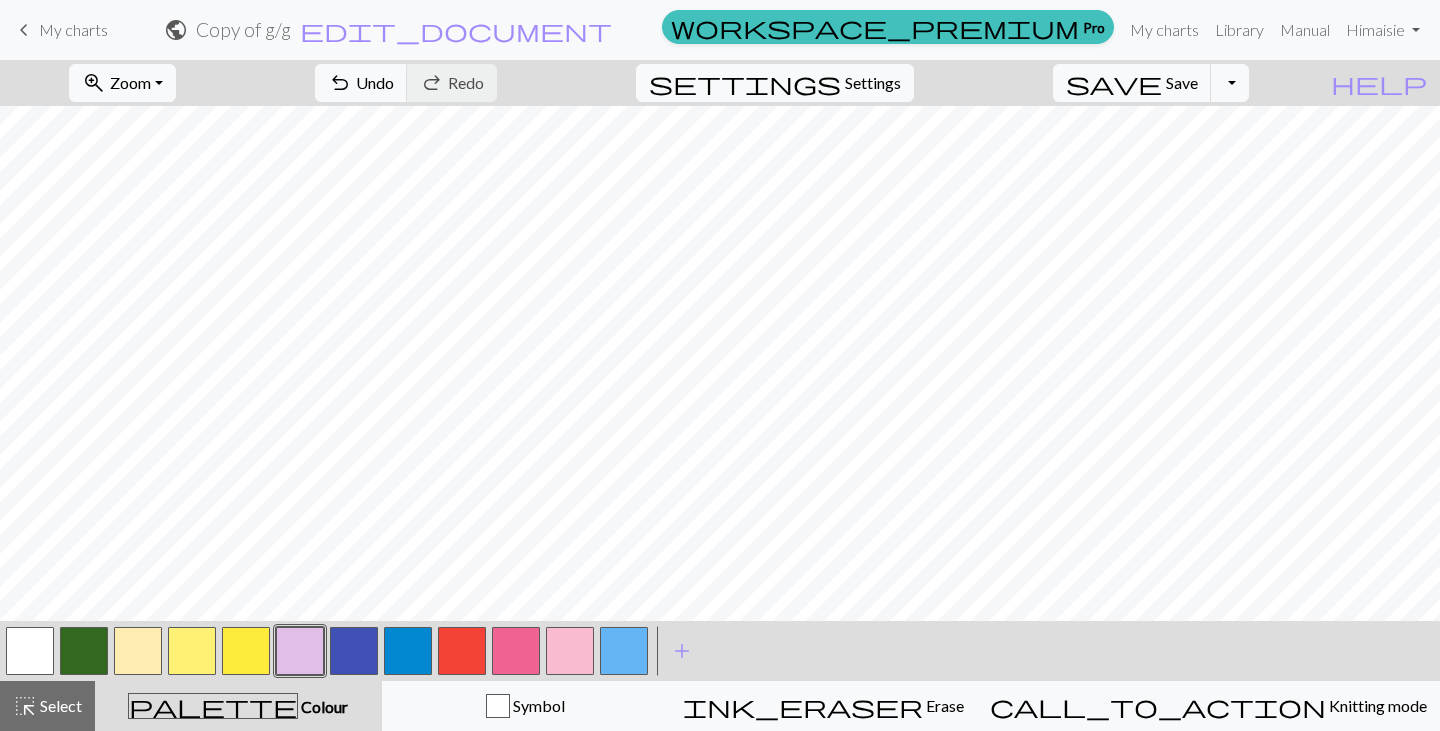click at bounding box center (246, 651) 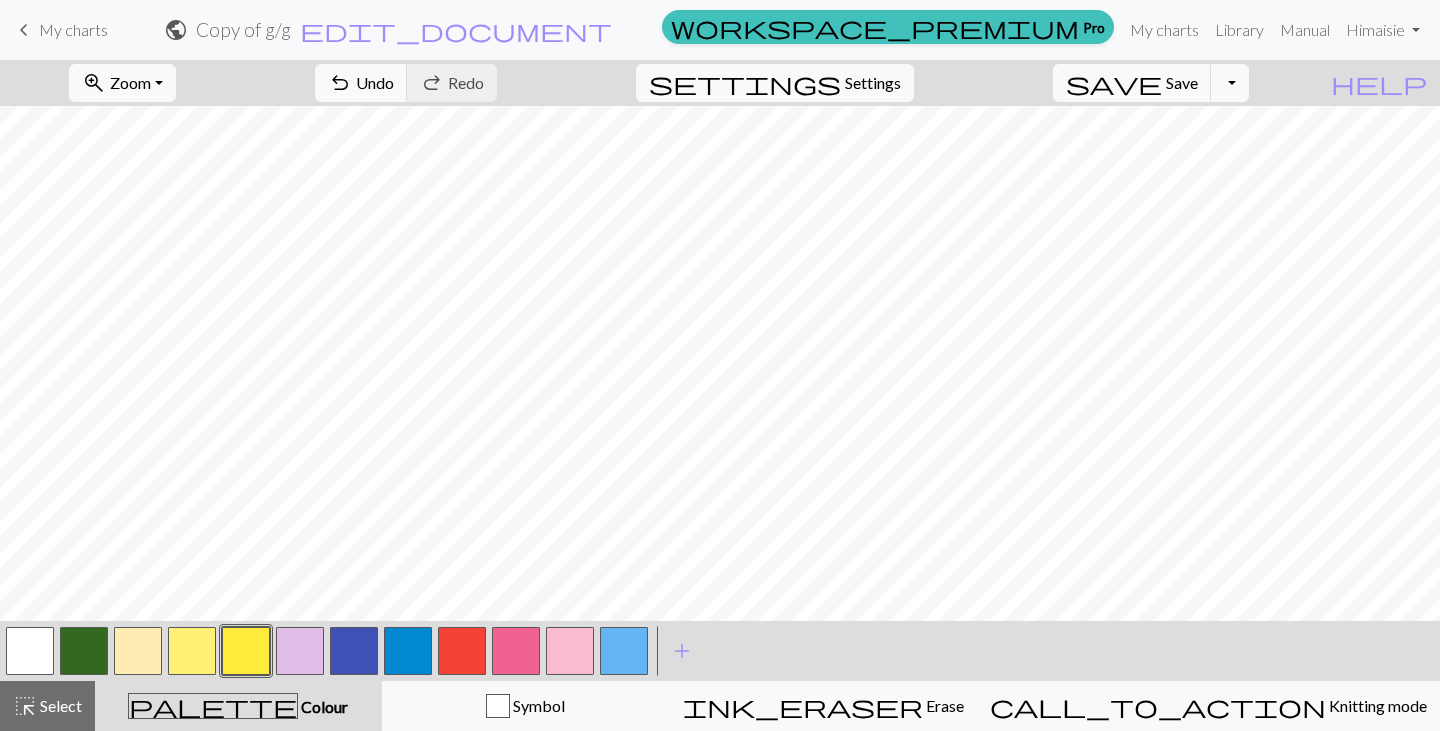 click at bounding box center (570, 651) 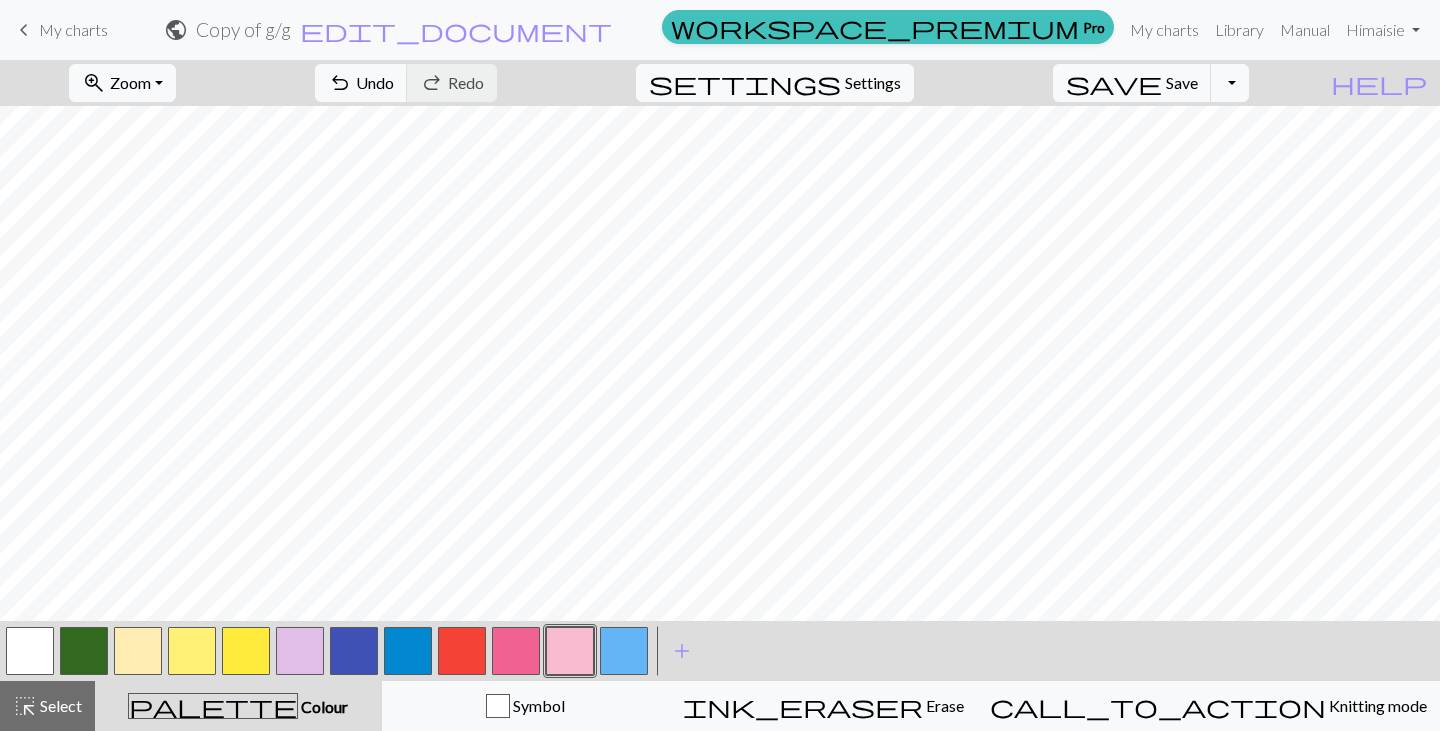 click at bounding box center (300, 651) 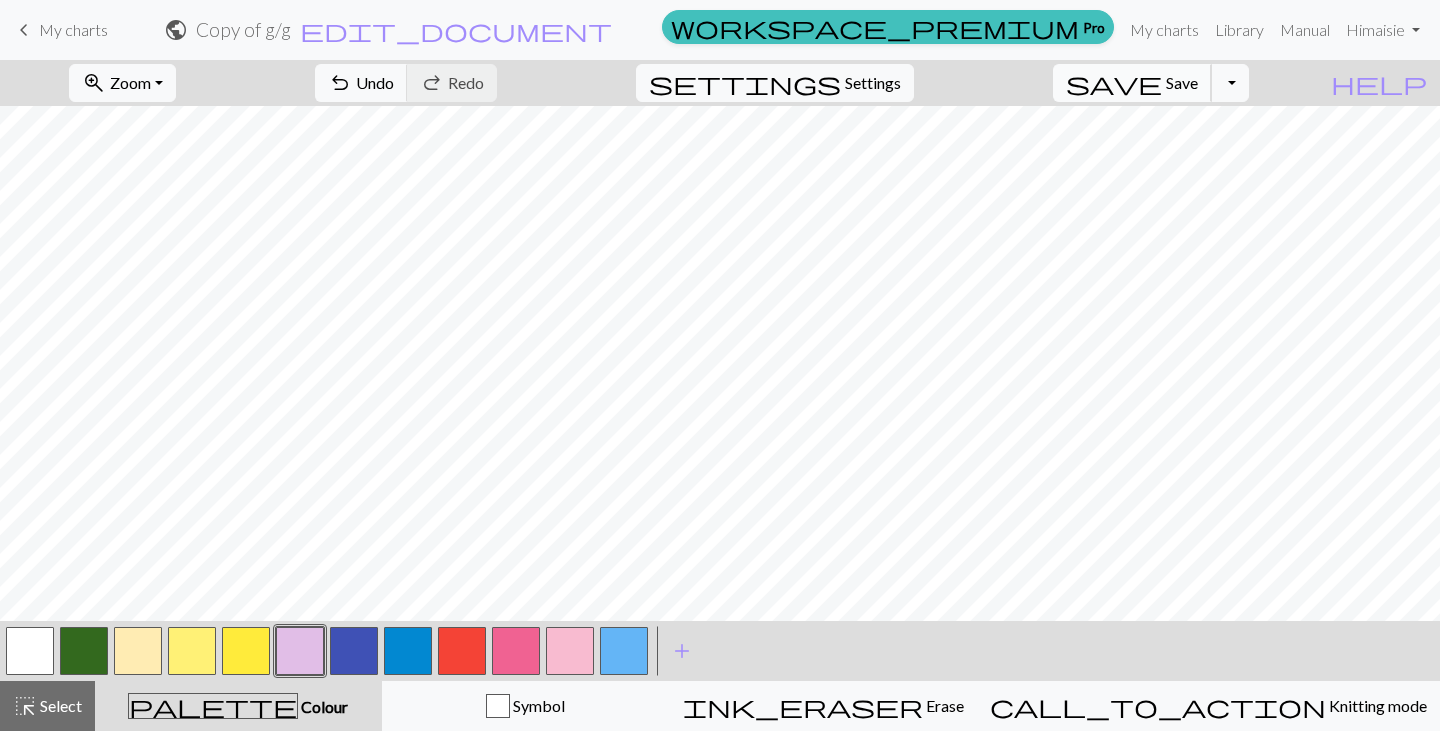 click on "save Save Save" at bounding box center (1132, 83) 